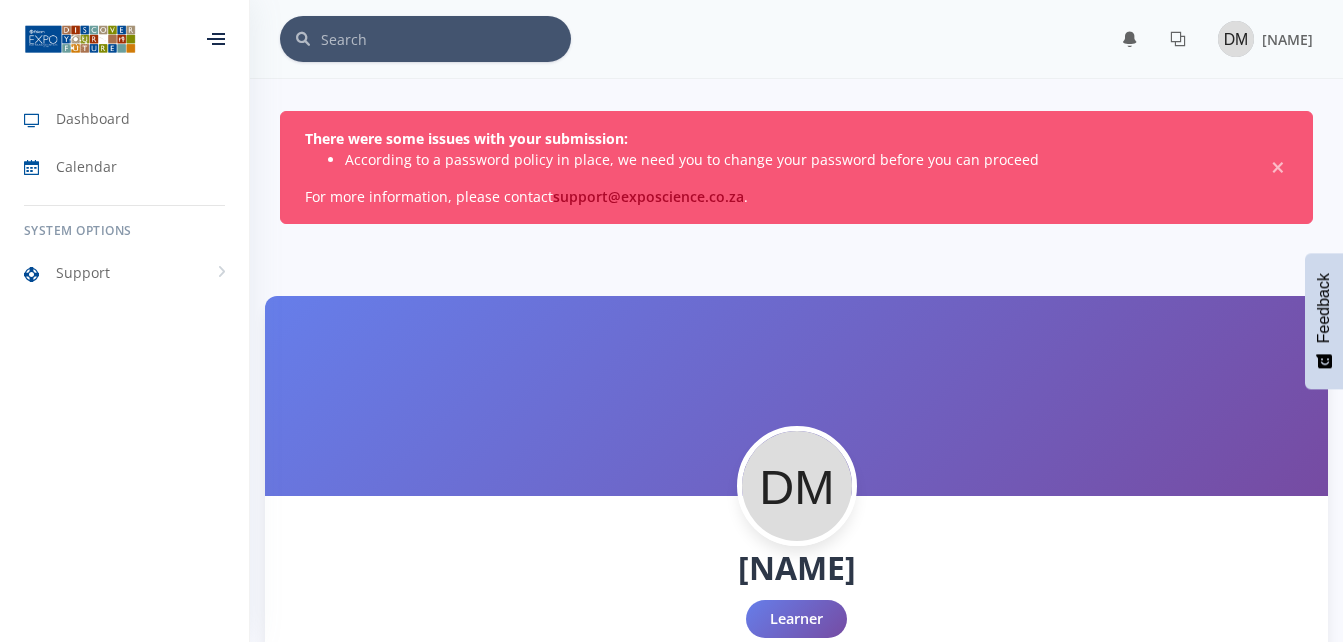 scroll, scrollTop: 0, scrollLeft: 0, axis: both 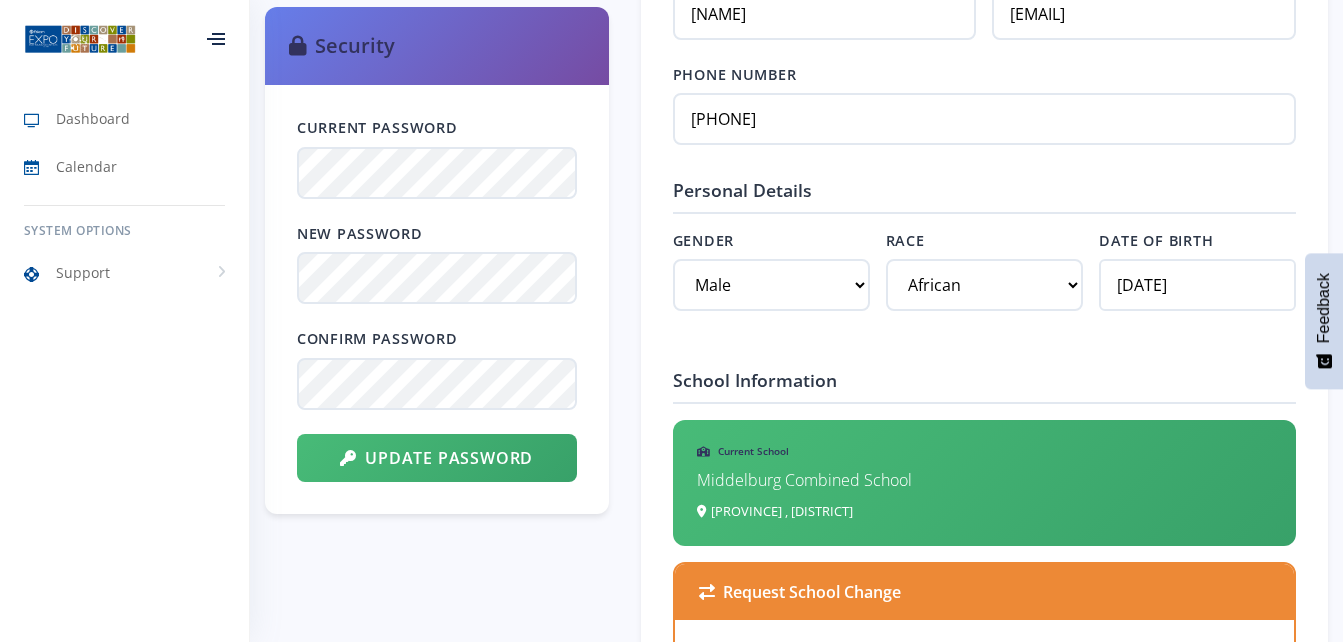 click on "Account Type
Learner (Primary)
Security
Current Password
New Password
Confirm Password" at bounding box center [437, 1036] 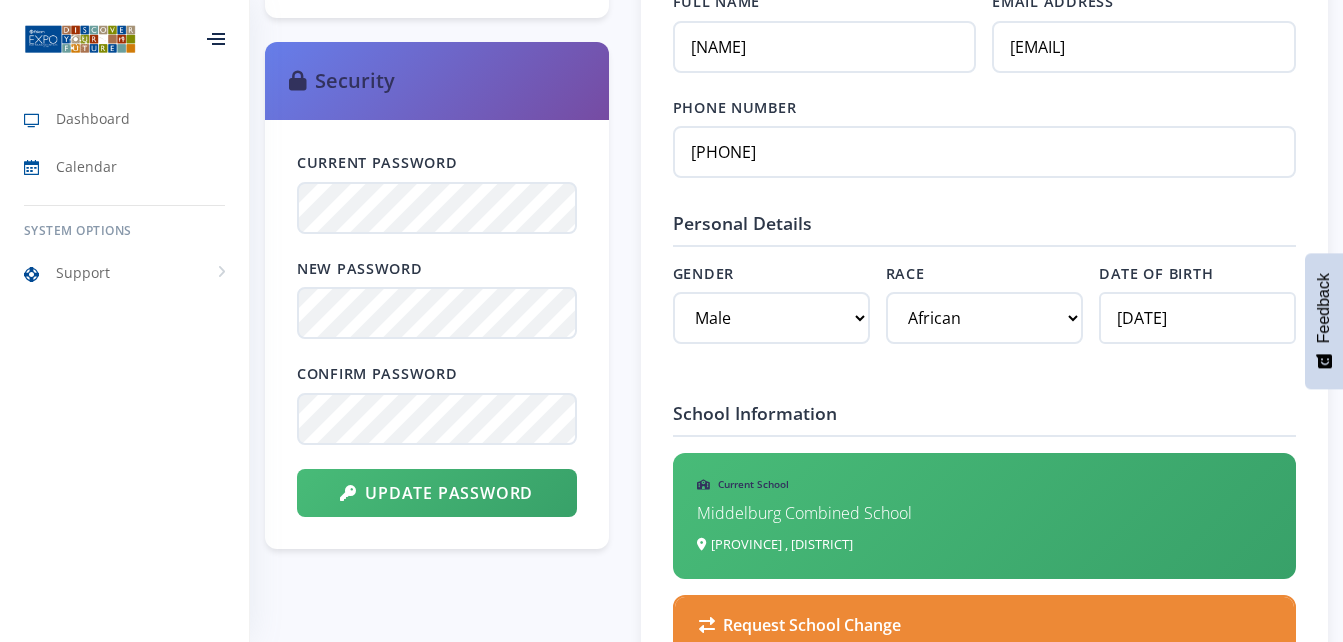 scroll, scrollTop: 1034, scrollLeft: 0, axis: vertical 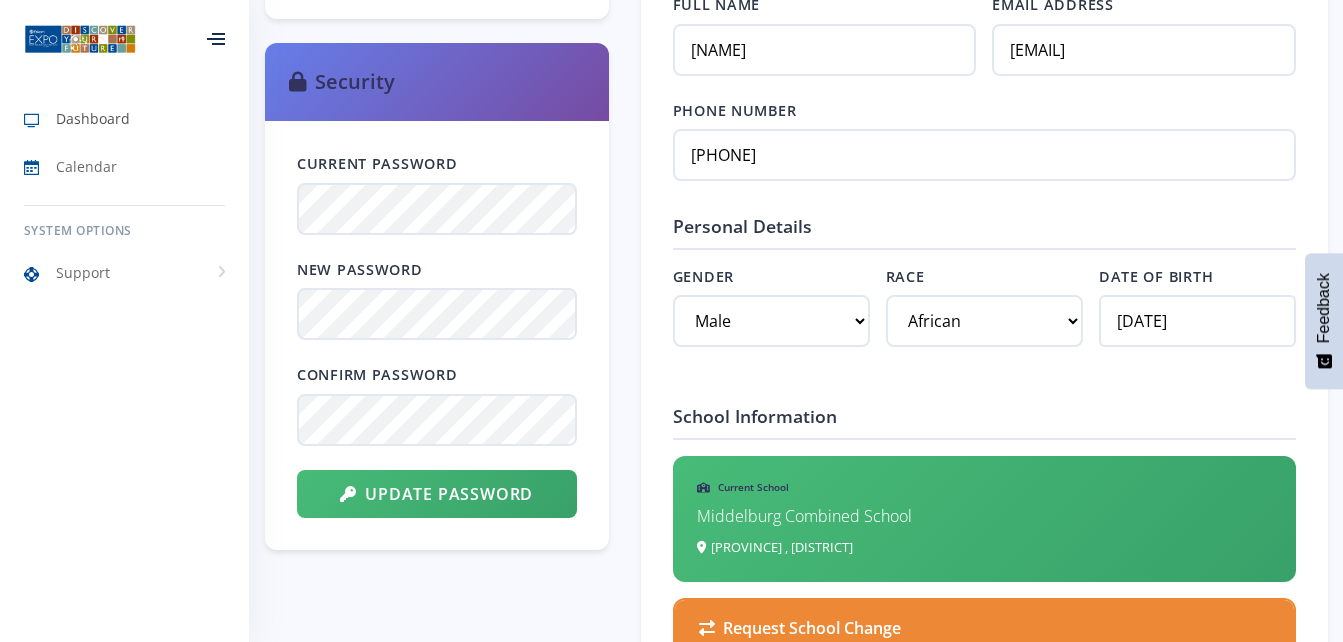 click on "Dashboard" at bounding box center [124, 119] 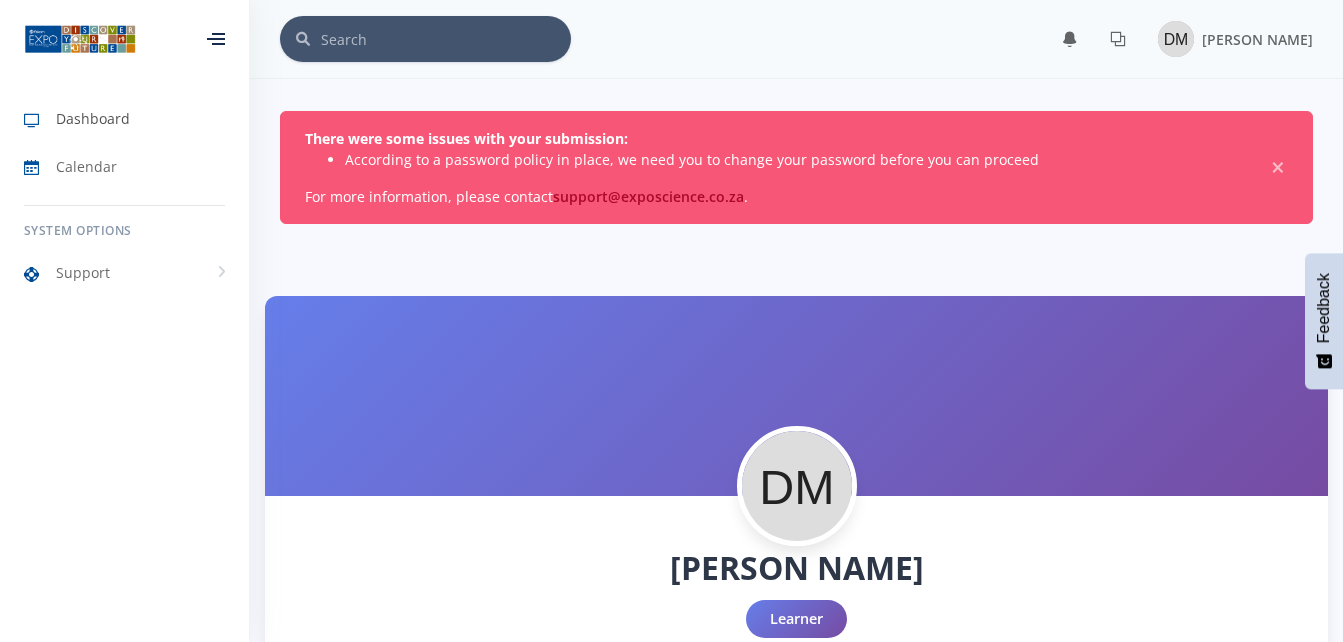 scroll, scrollTop: 0, scrollLeft: 0, axis: both 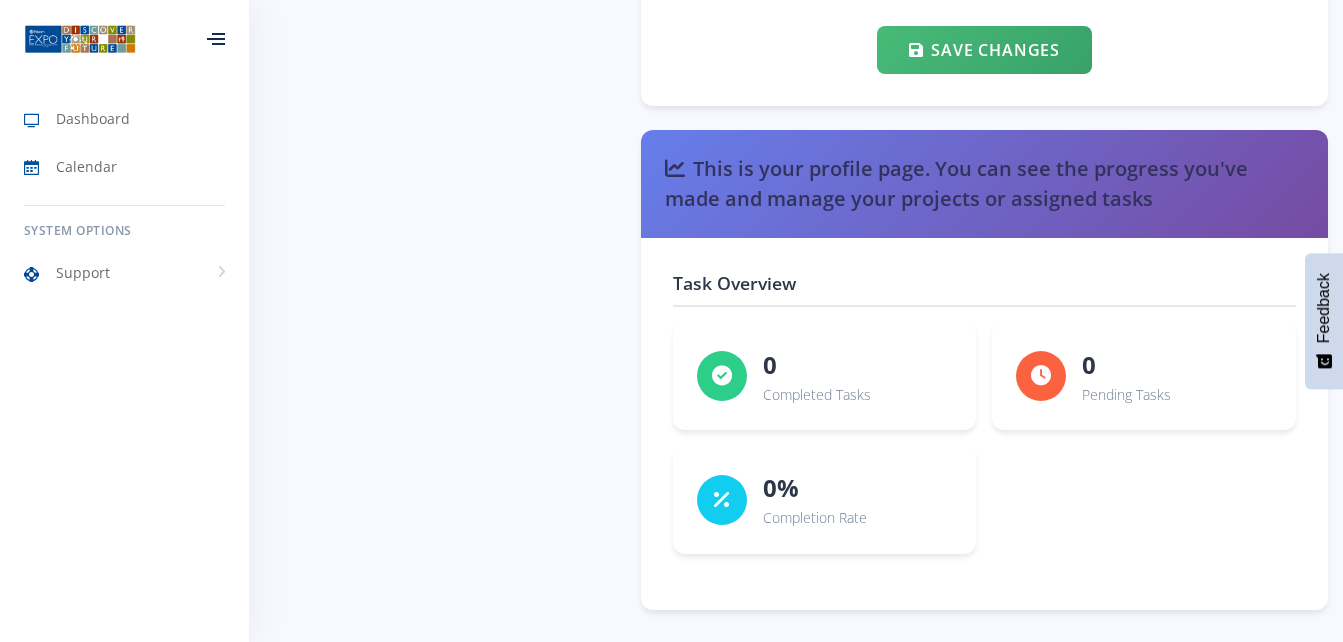 drag, startPoint x: 565, startPoint y: 442, endPoint x: 505, endPoint y: 364, distance: 98.40732 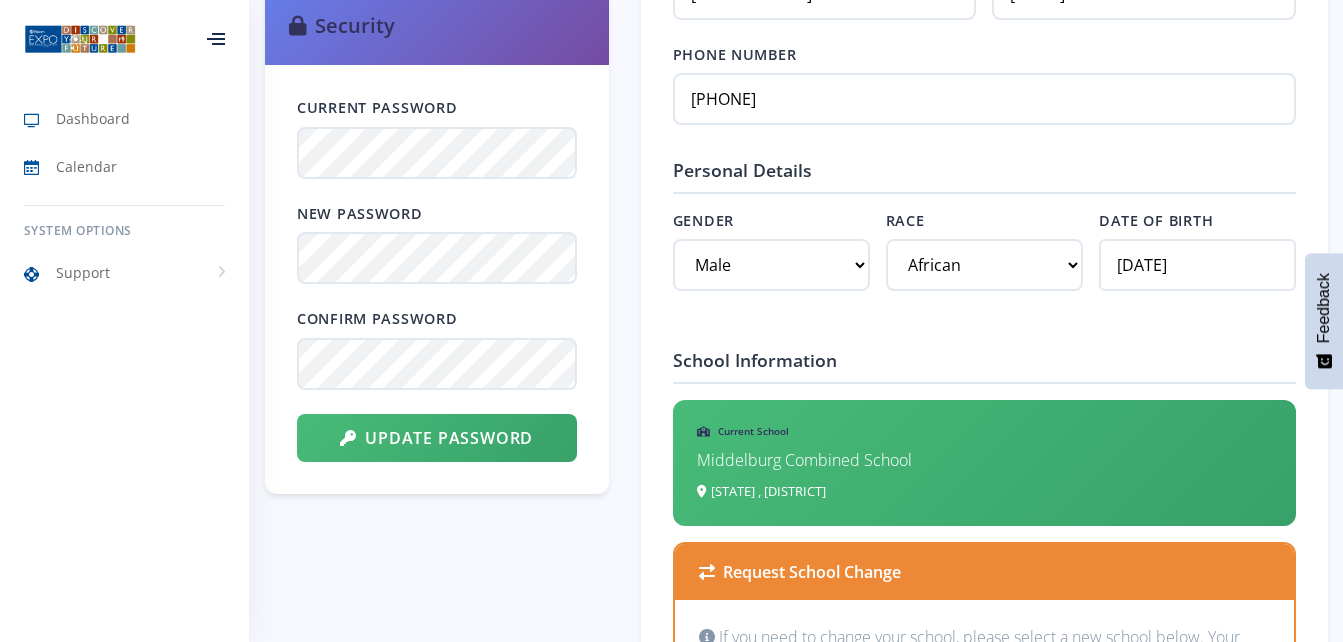 scroll, scrollTop: 1086, scrollLeft: 0, axis: vertical 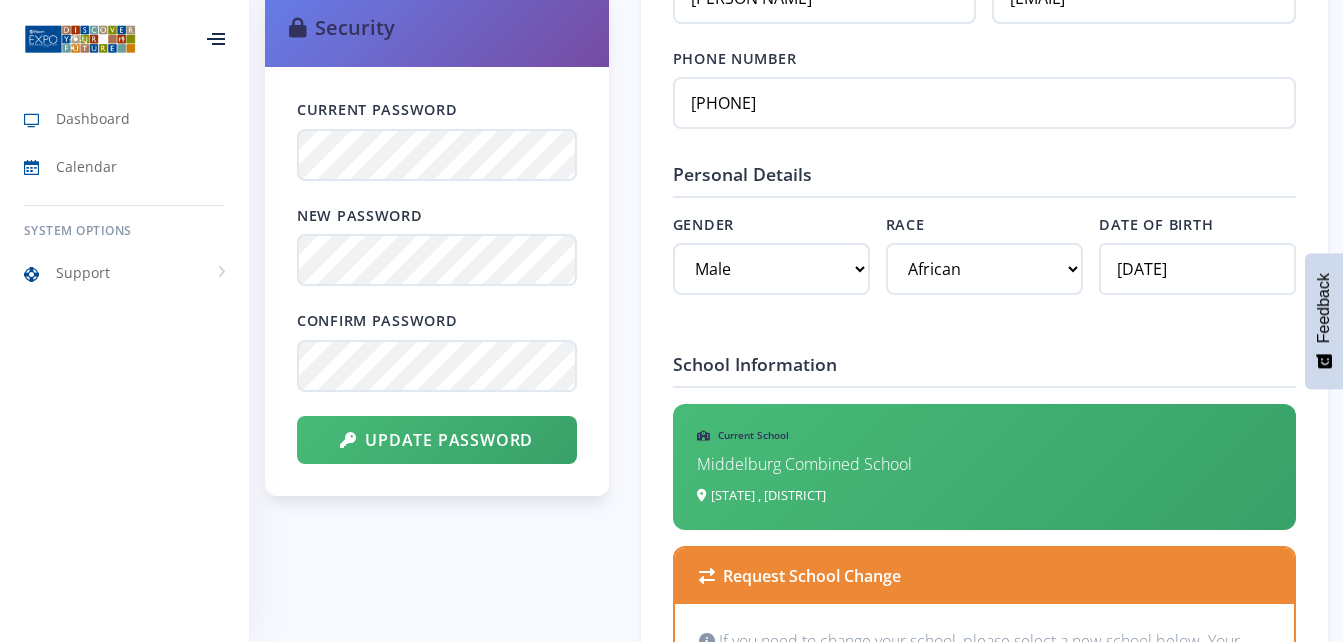 drag, startPoint x: 429, startPoint y: 183, endPoint x: 274, endPoint y: 169, distance: 155.63097 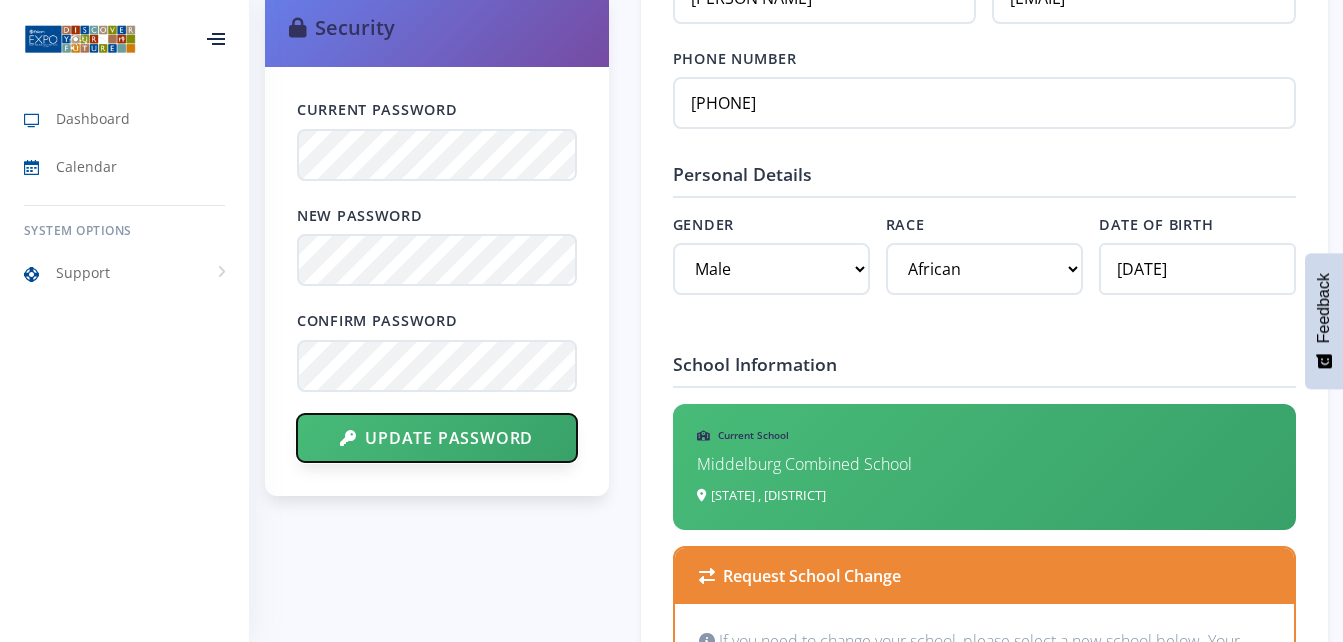 click on "Update Password" at bounding box center [437, 438] 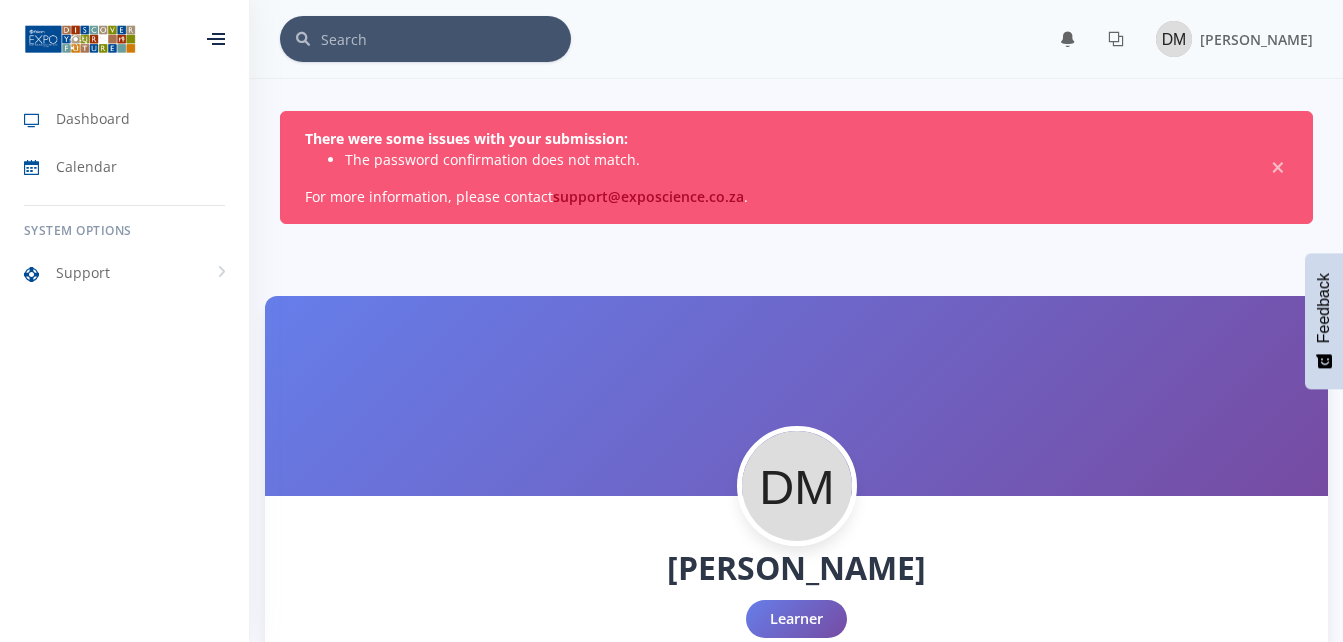 scroll, scrollTop: 0, scrollLeft: 0, axis: both 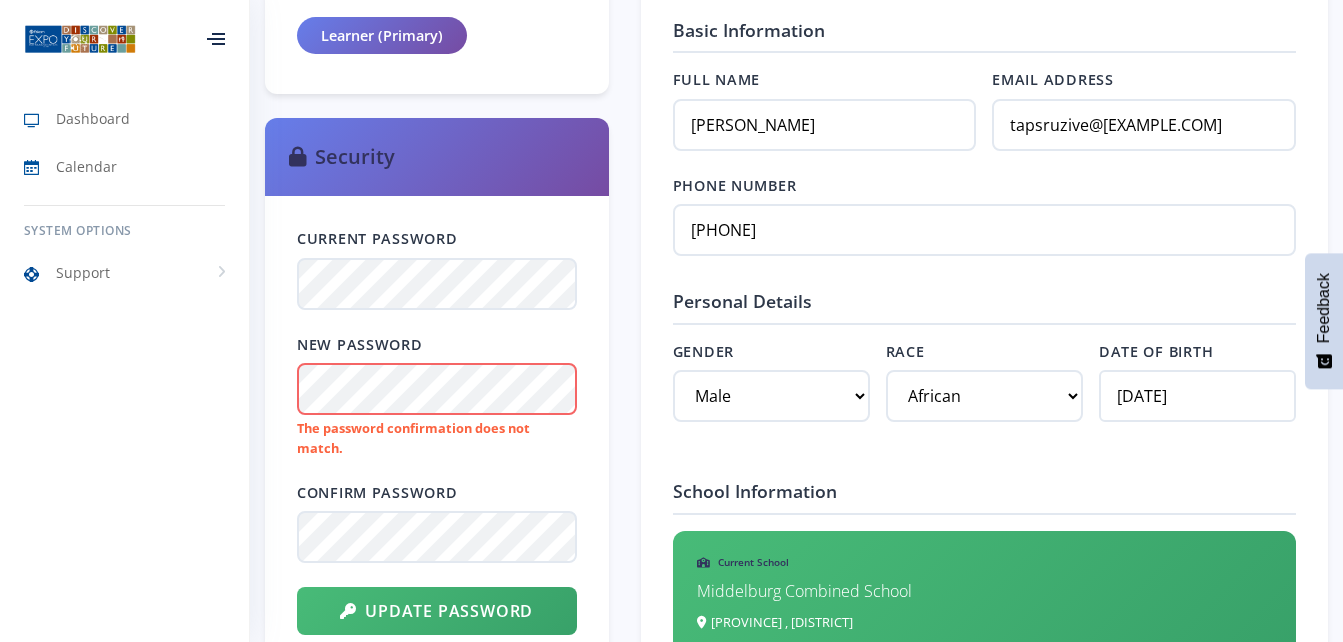 click on "Confirm Password" at bounding box center [437, 493] 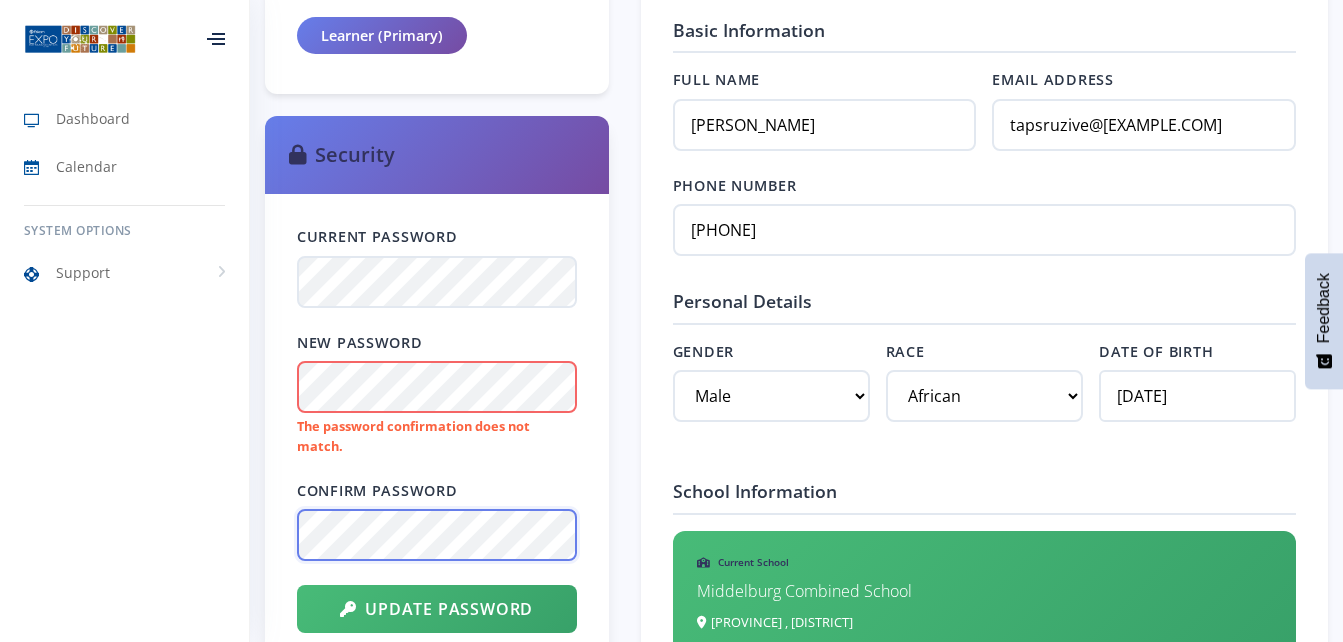 click on "Update Password" at bounding box center (437, 609) 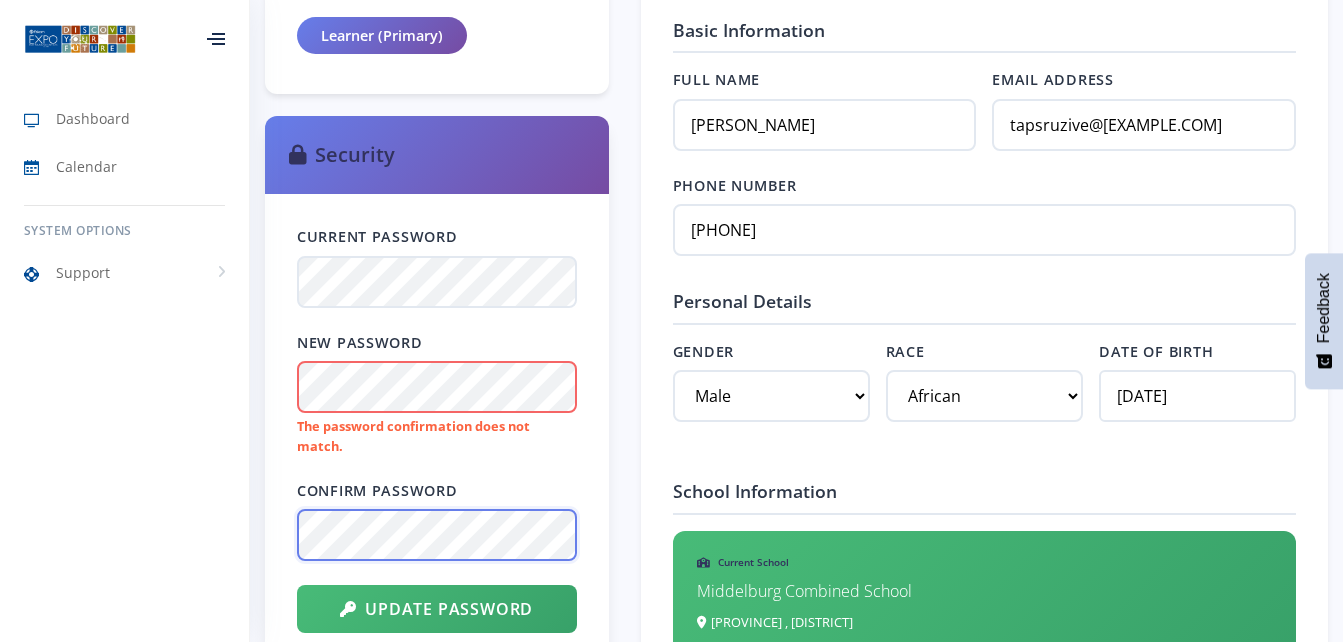 scroll, scrollTop: 1020, scrollLeft: 0, axis: vertical 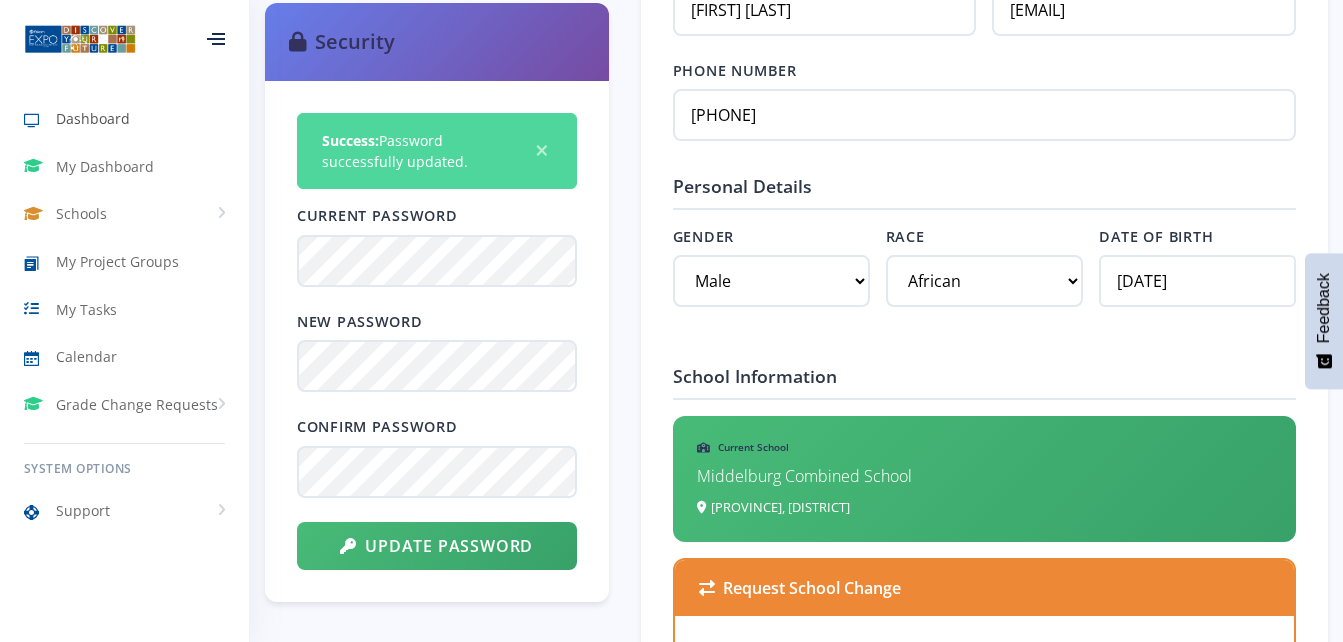 click on "Dashboard" at bounding box center [93, 118] 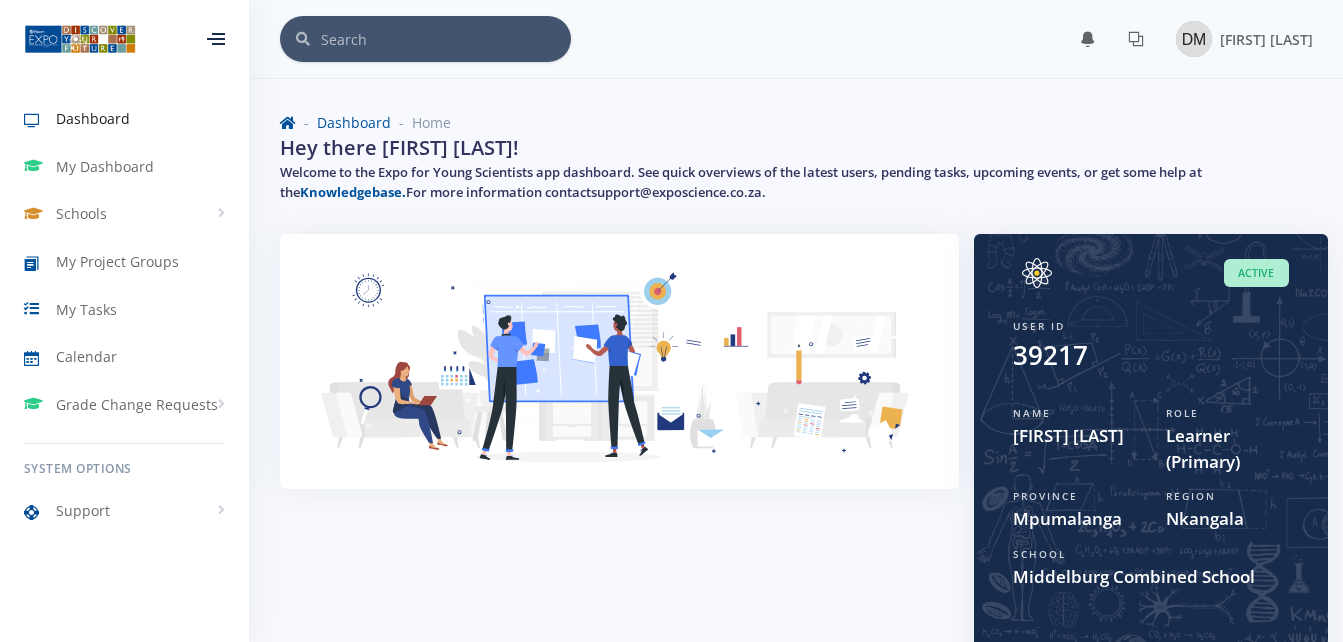 scroll, scrollTop: 0, scrollLeft: 0, axis: both 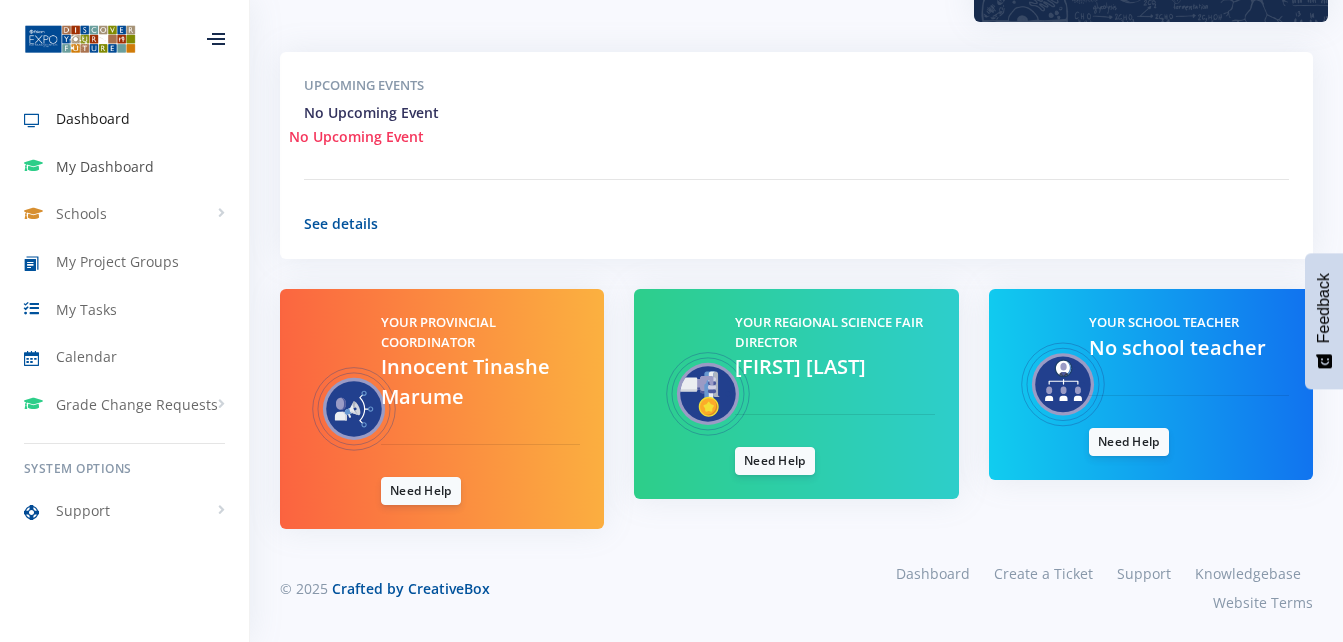 click on "My Dashboard" at bounding box center (105, 166) 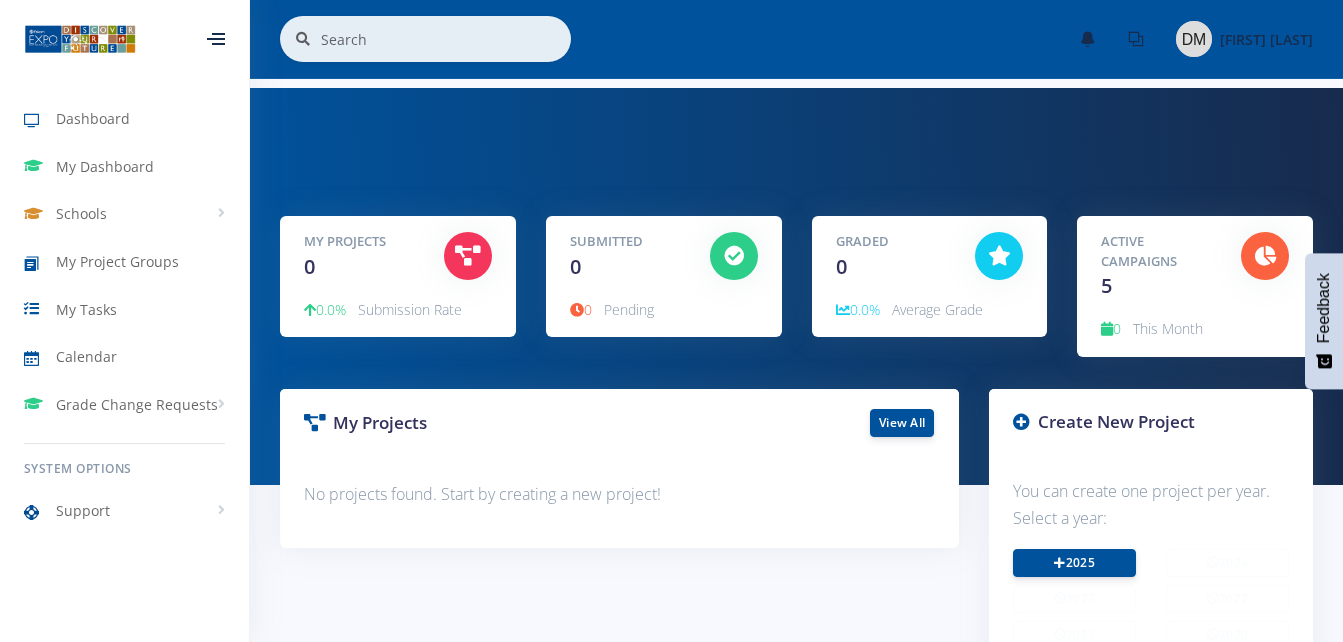 scroll, scrollTop: 0, scrollLeft: 0, axis: both 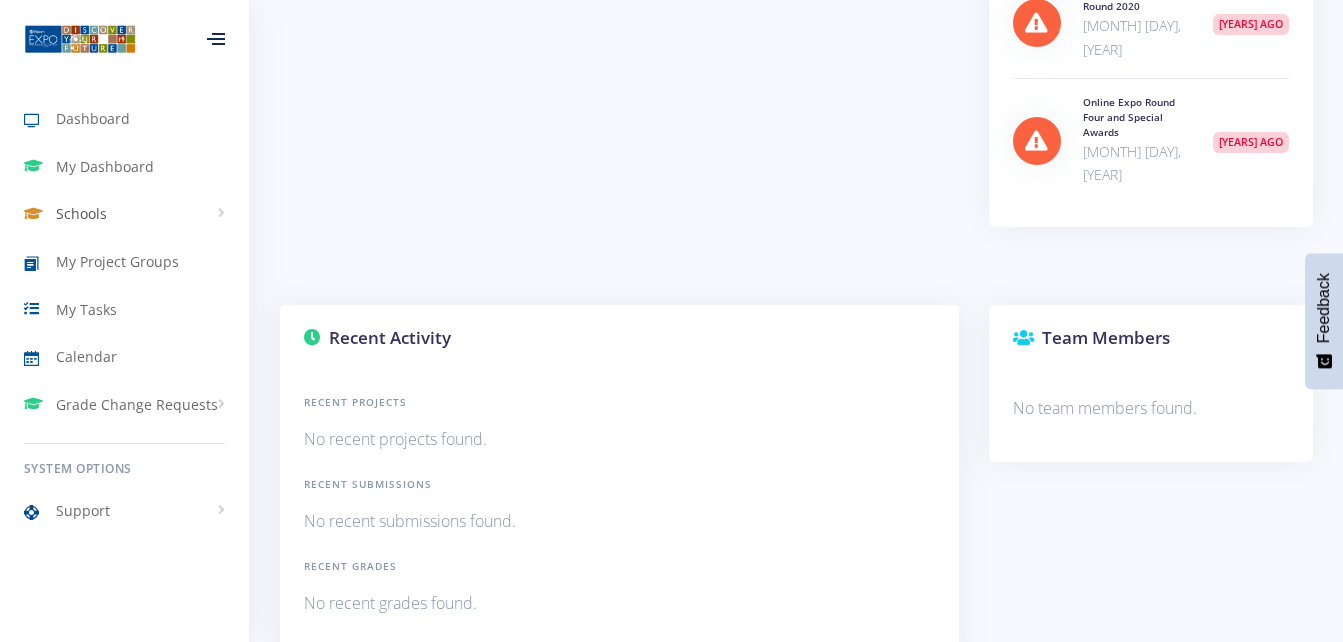 click on "Schools" at bounding box center [124, 214] 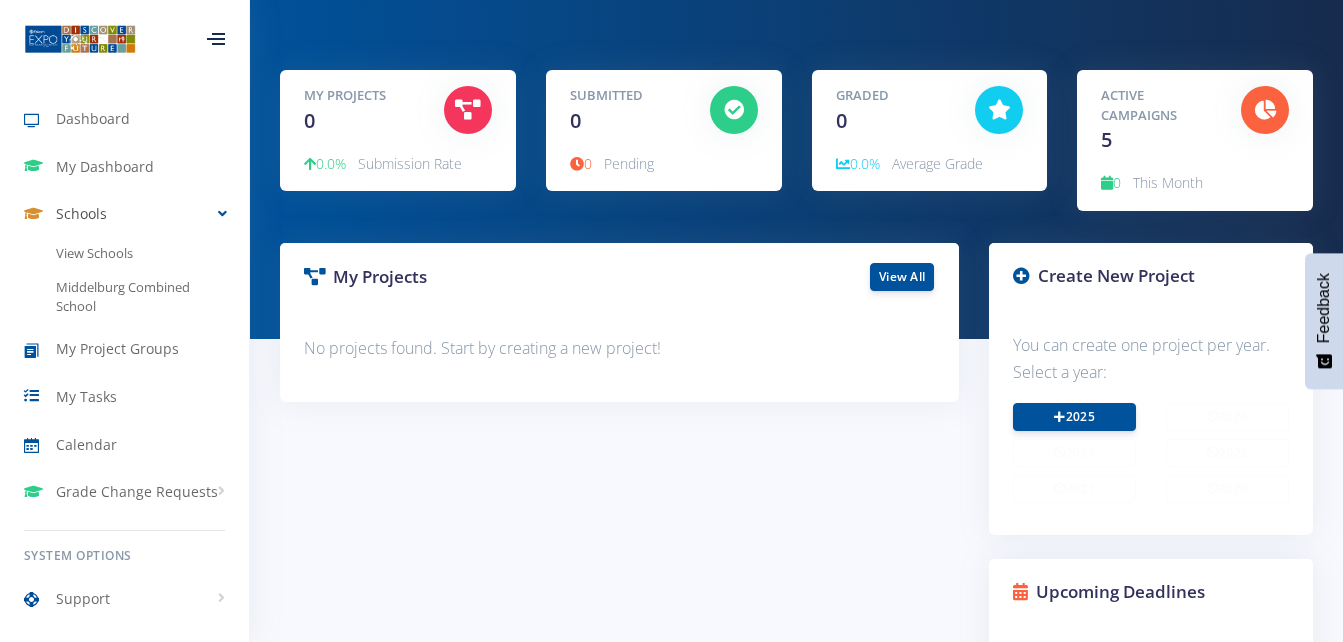 scroll, scrollTop: 0, scrollLeft: 0, axis: both 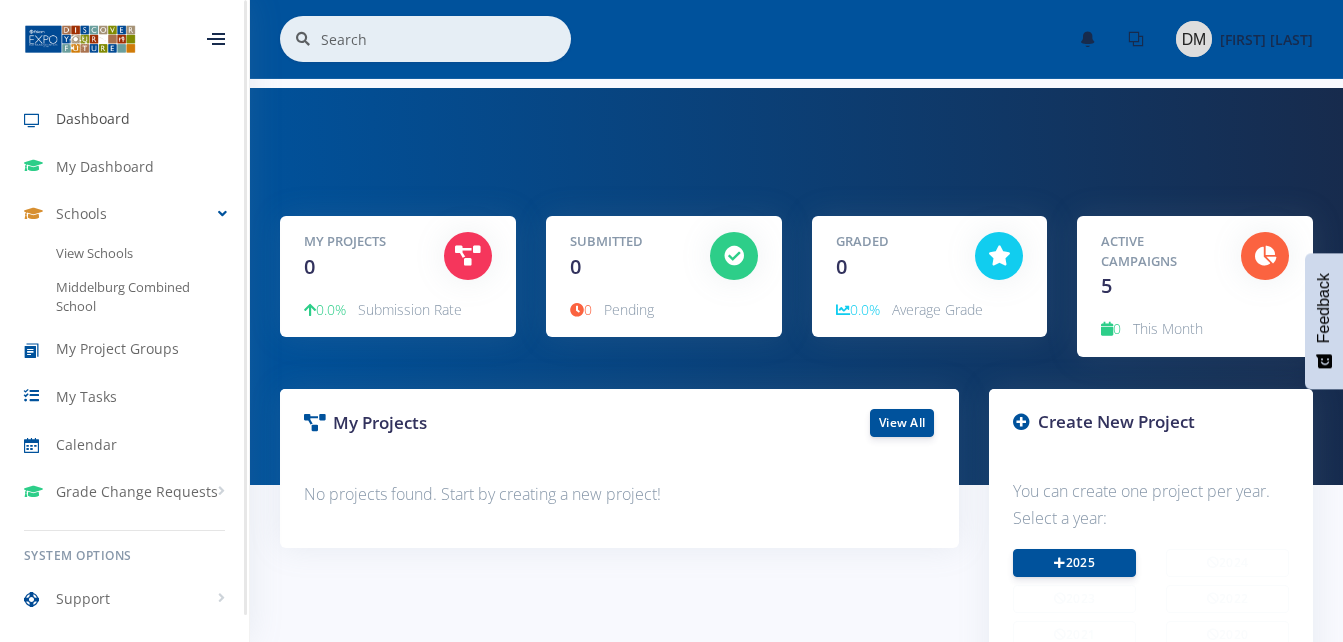 click on "Dashboard" at bounding box center (93, 118) 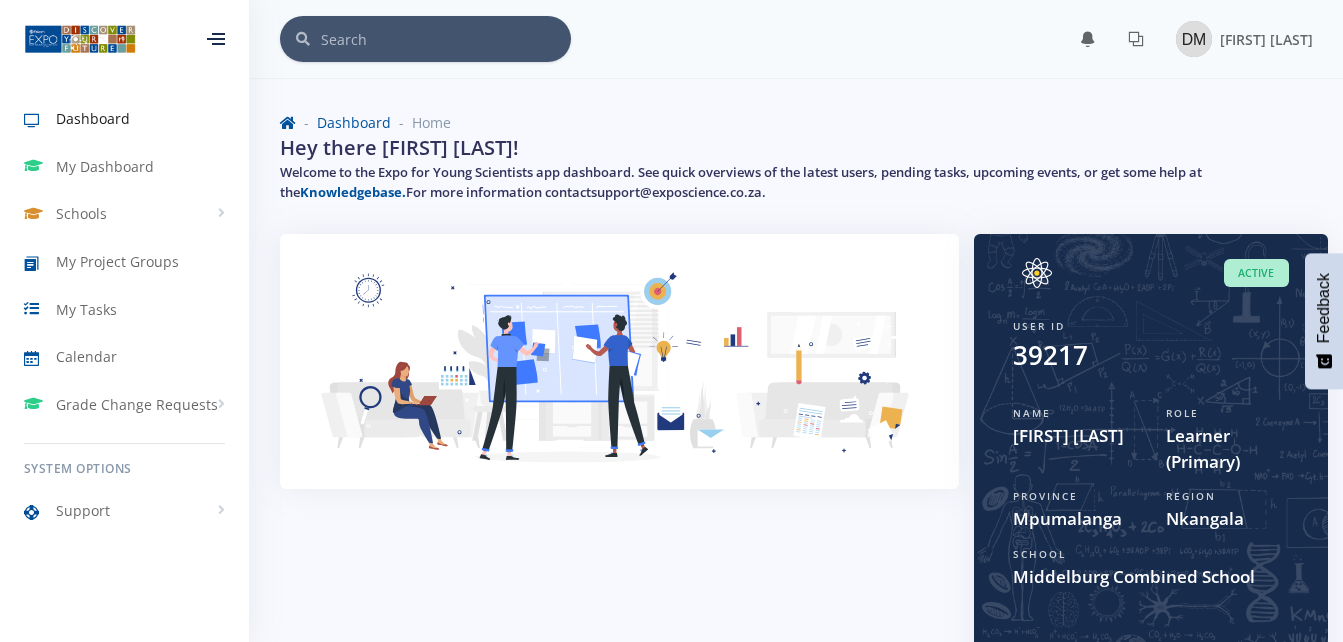 scroll, scrollTop: 0, scrollLeft: 0, axis: both 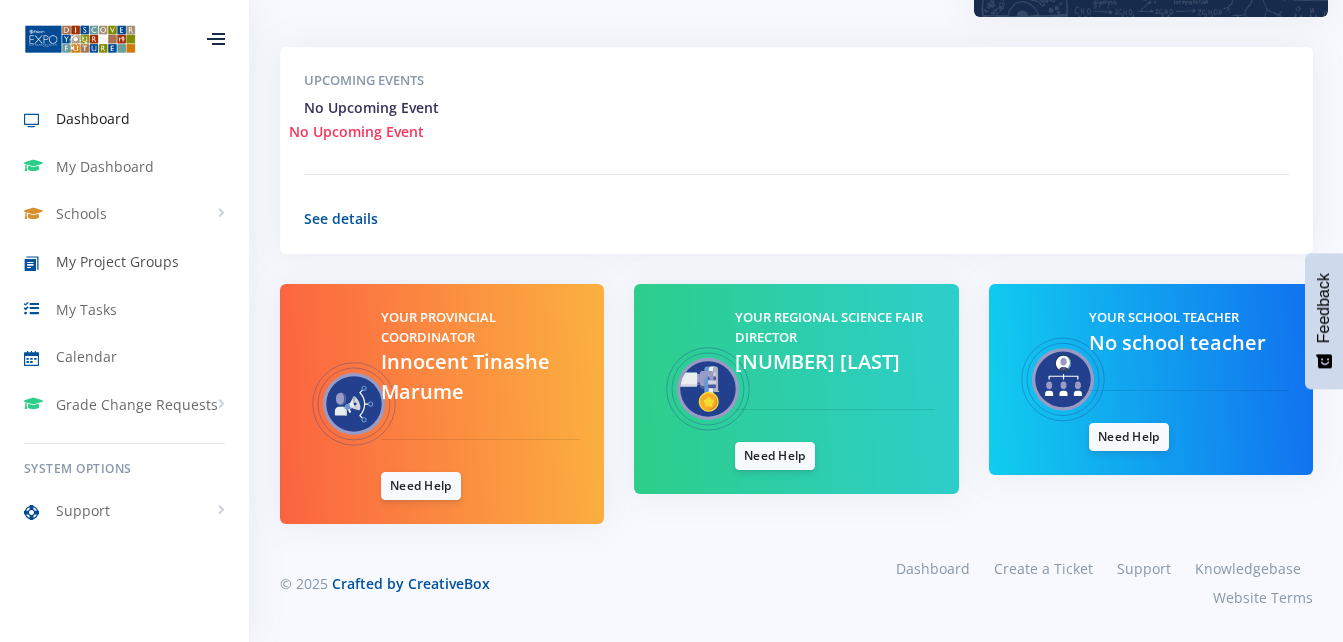 click on "My Project Groups" at bounding box center [117, 261] 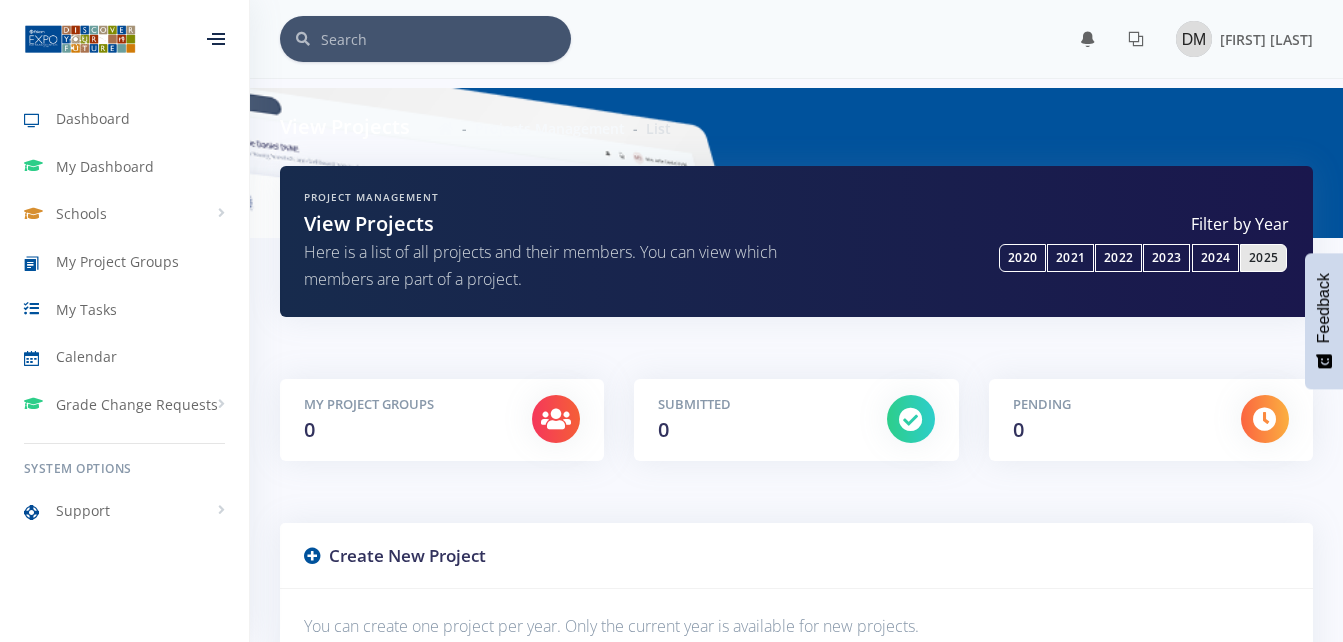 scroll, scrollTop: 0, scrollLeft: 0, axis: both 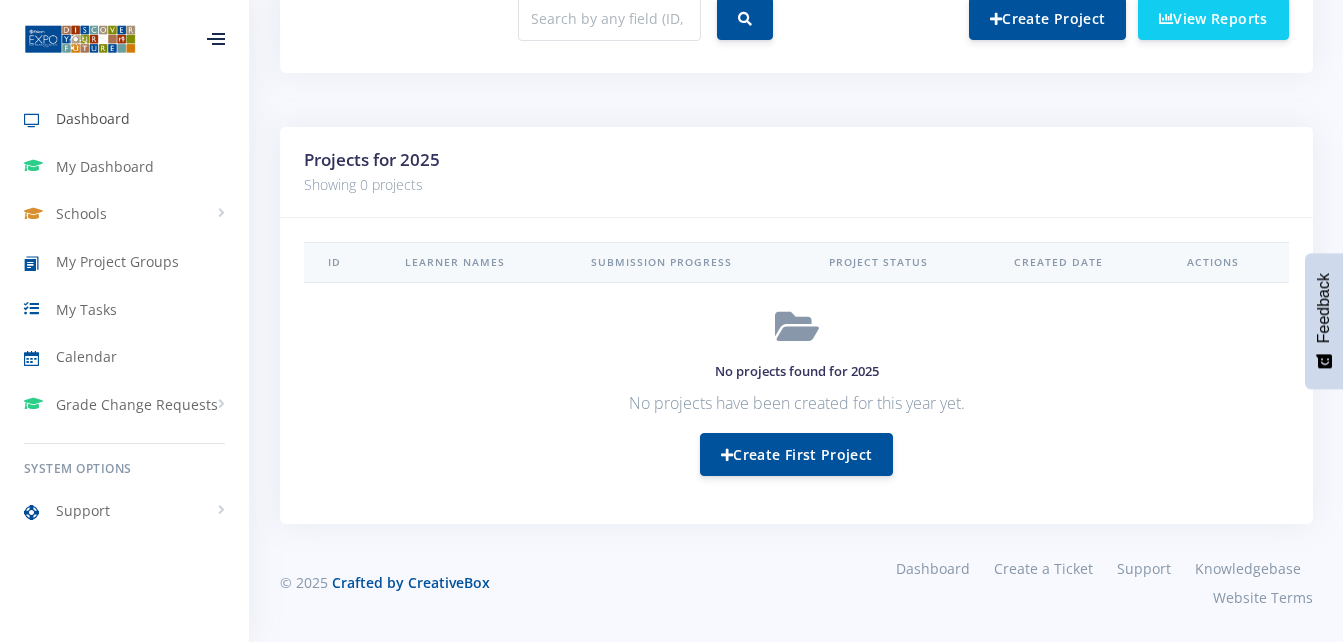 click on "Dashboard" at bounding box center [93, 118] 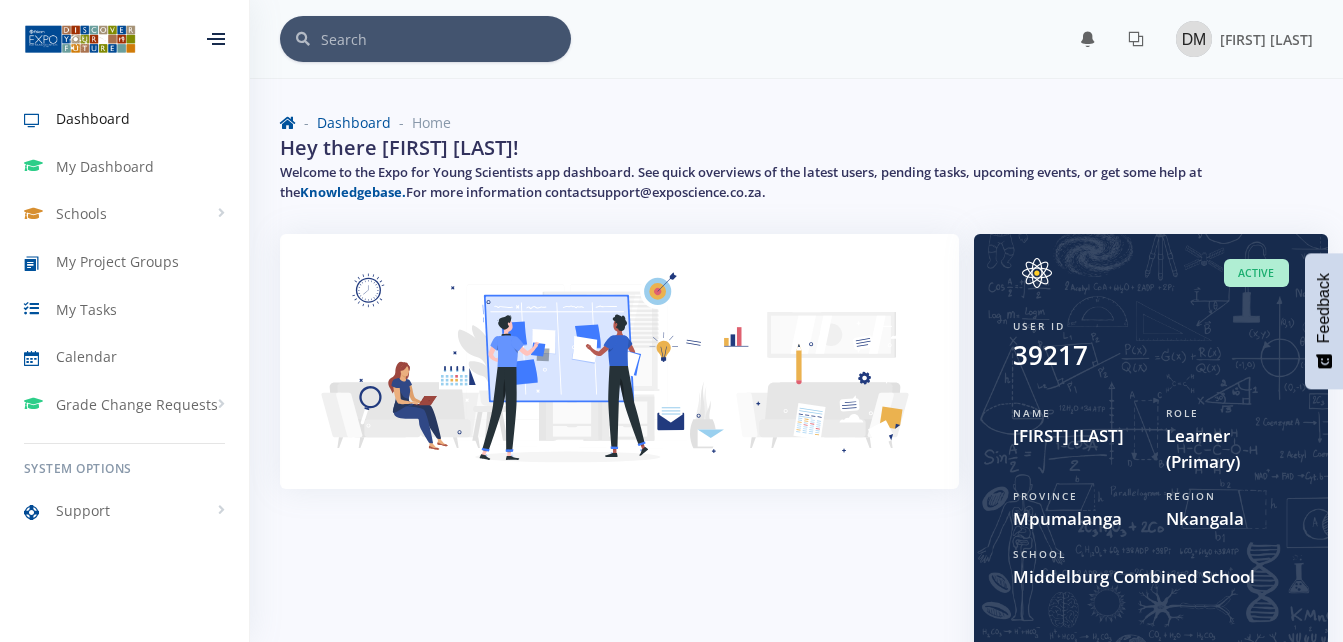 scroll, scrollTop: 0, scrollLeft: 0, axis: both 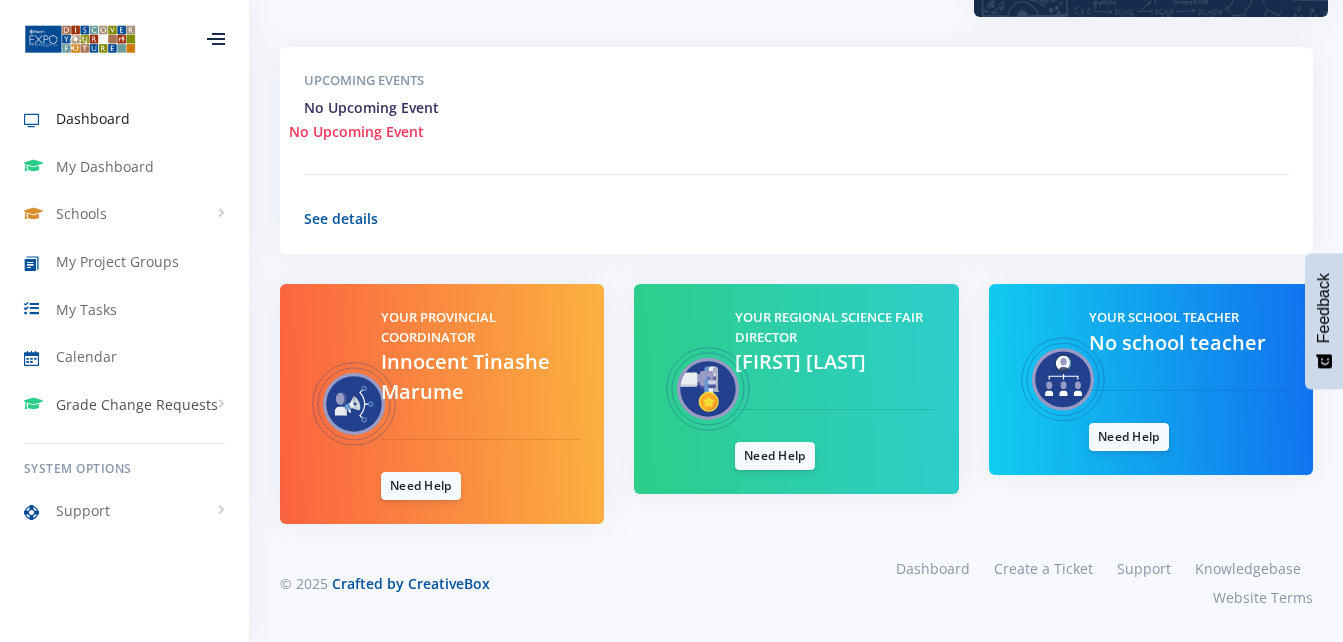 click on "Grade Change Requests" at bounding box center [137, 404] 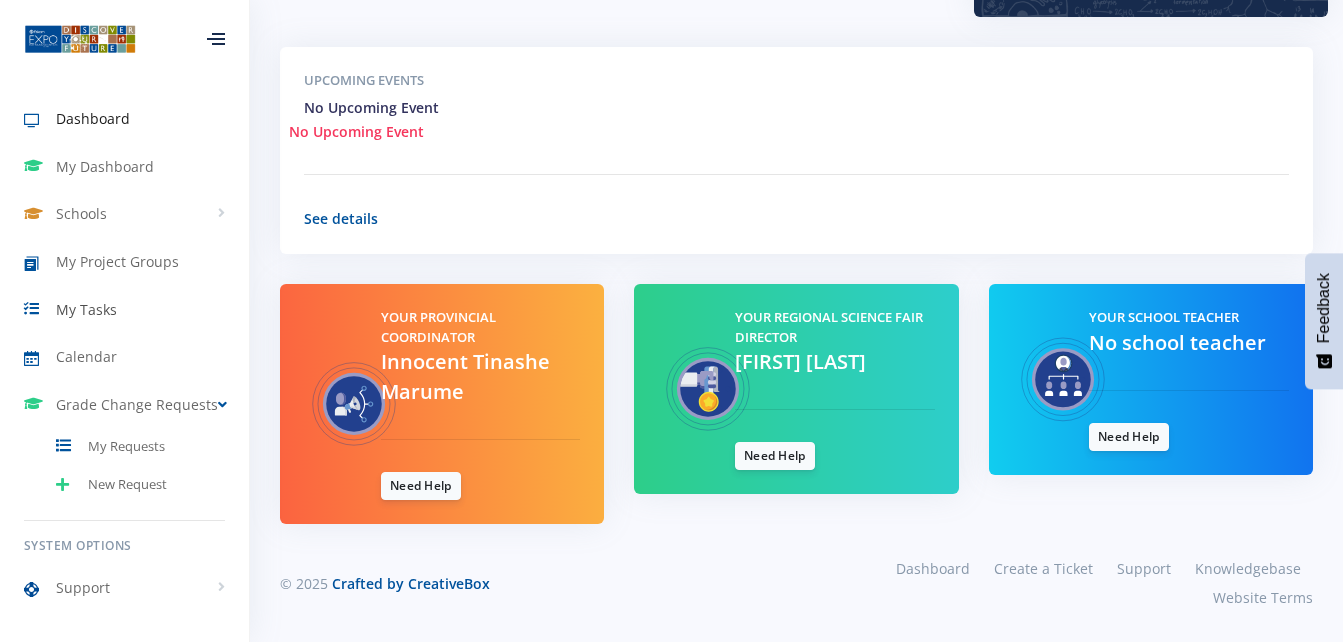 click on "My Tasks" at bounding box center [86, 309] 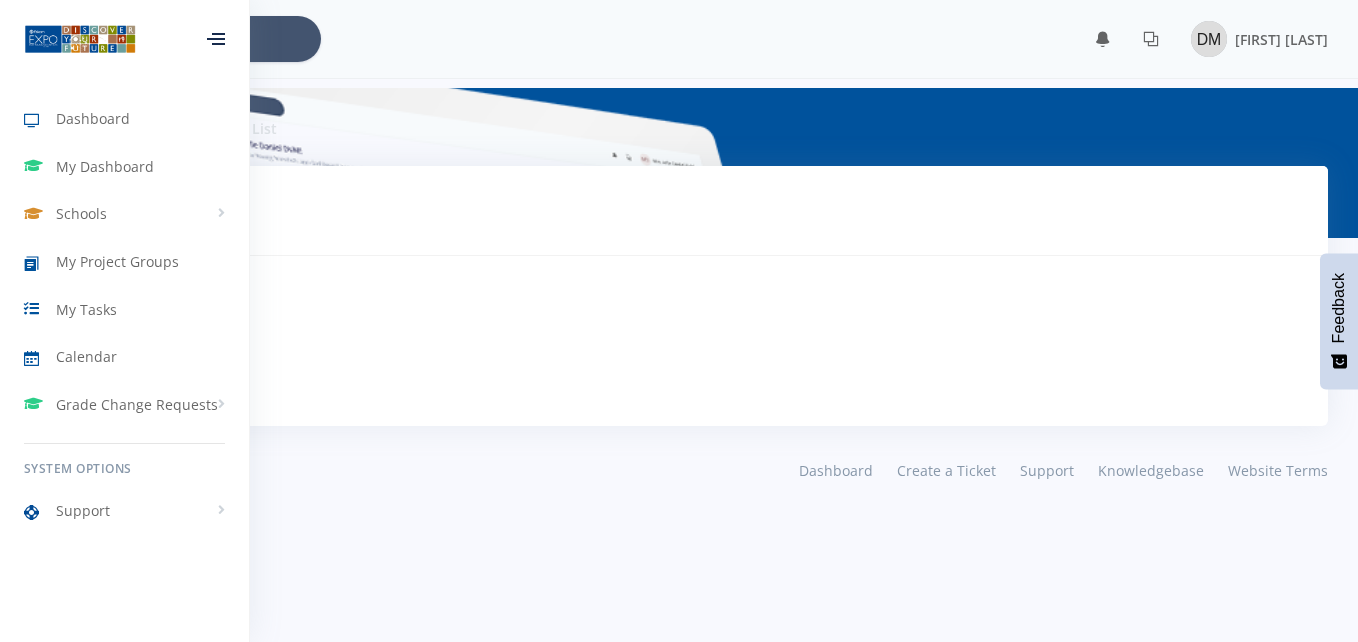 scroll, scrollTop: 0, scrollLeft: 0, axis: both 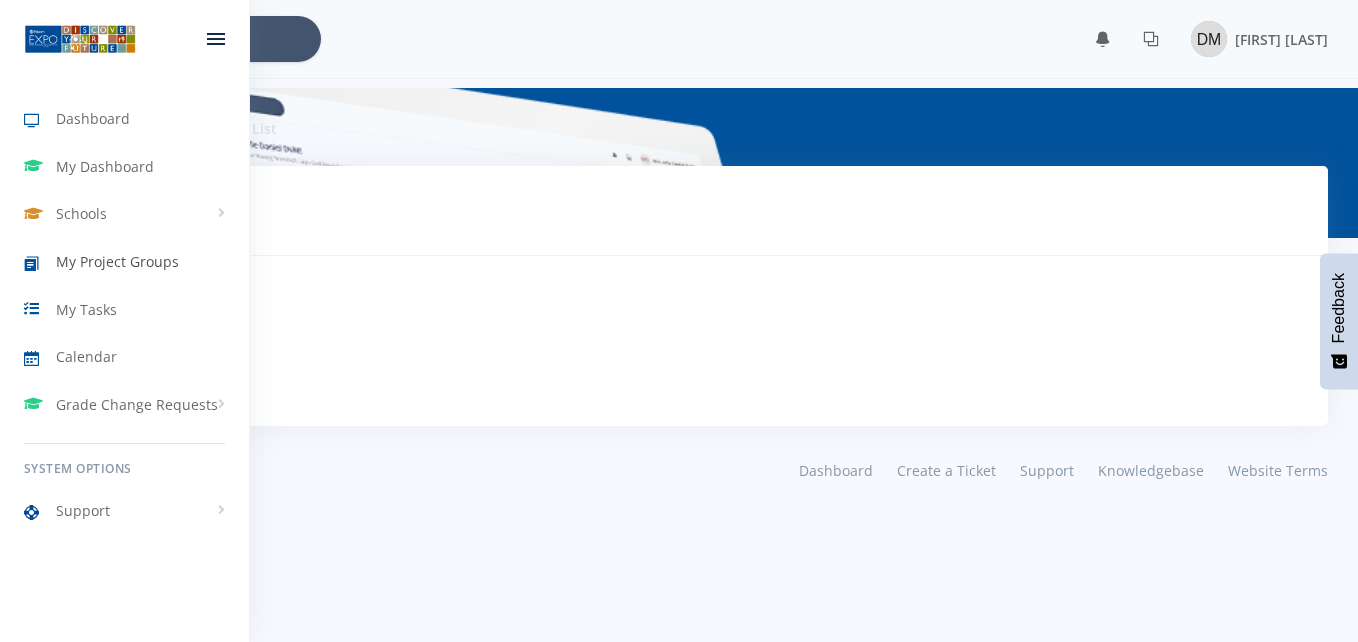 click on "My Project Groups" at bounding box center (117, 261) 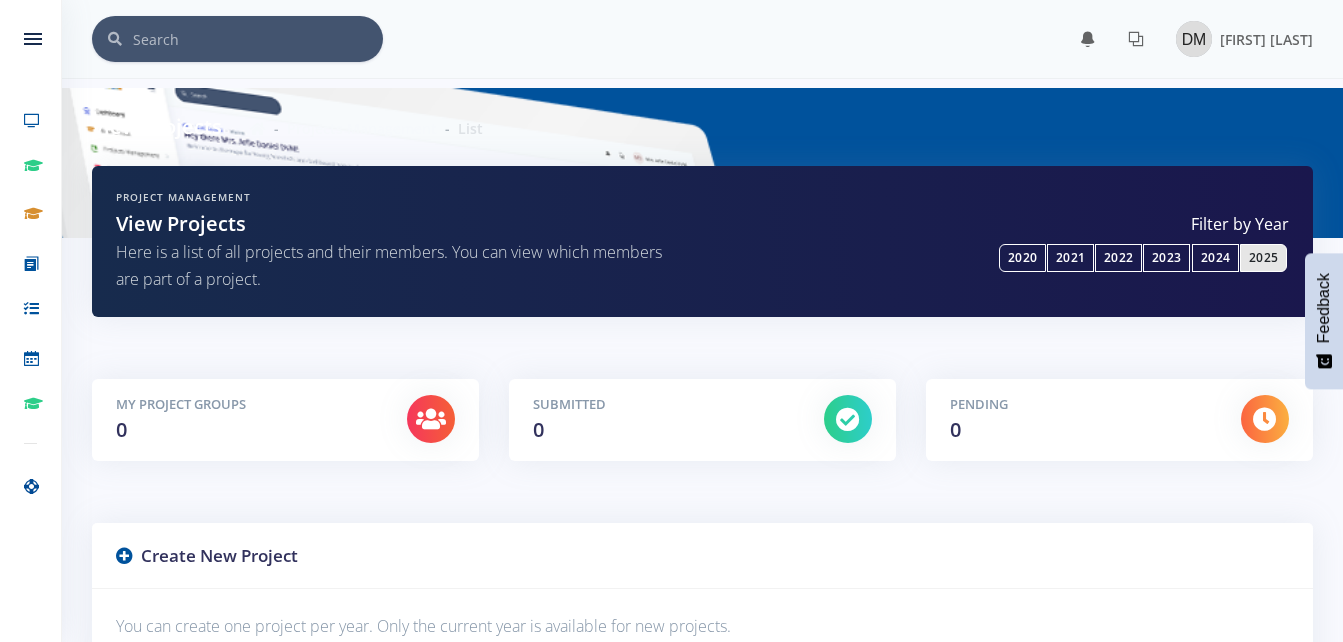 scroll, scrollTop: 0, scrollLeft: 0, axis: both 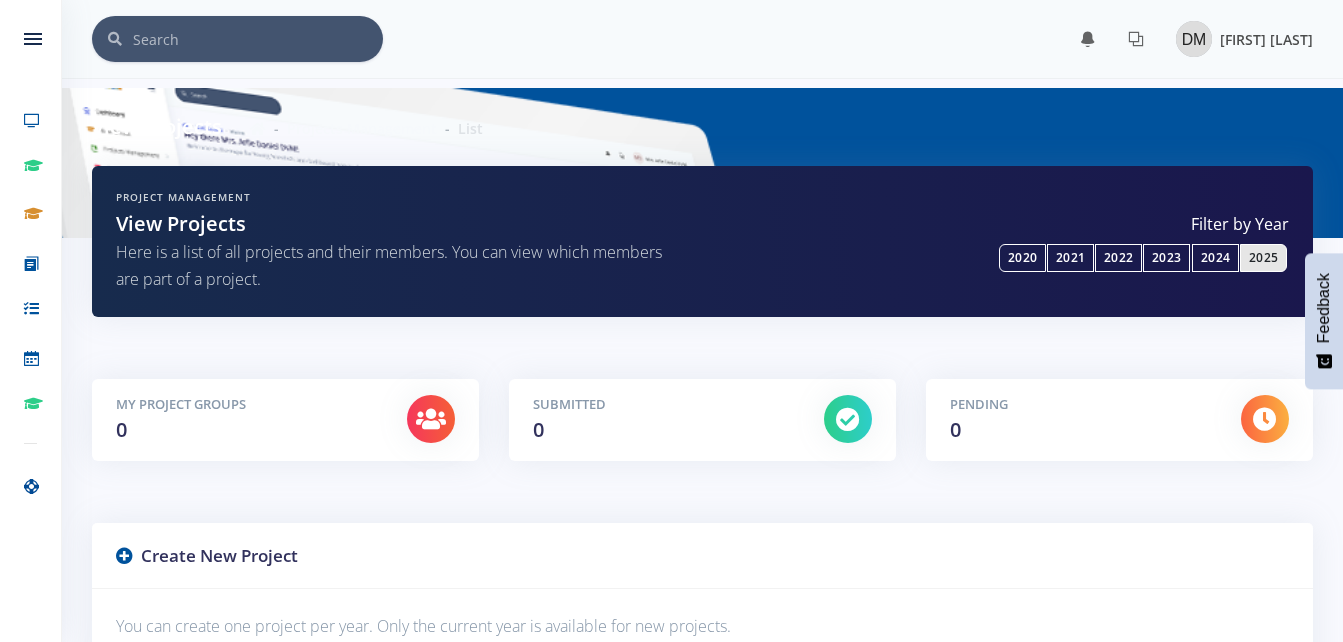 click on "[FIRST] [LAST]" at bounding box center (1244, 39) 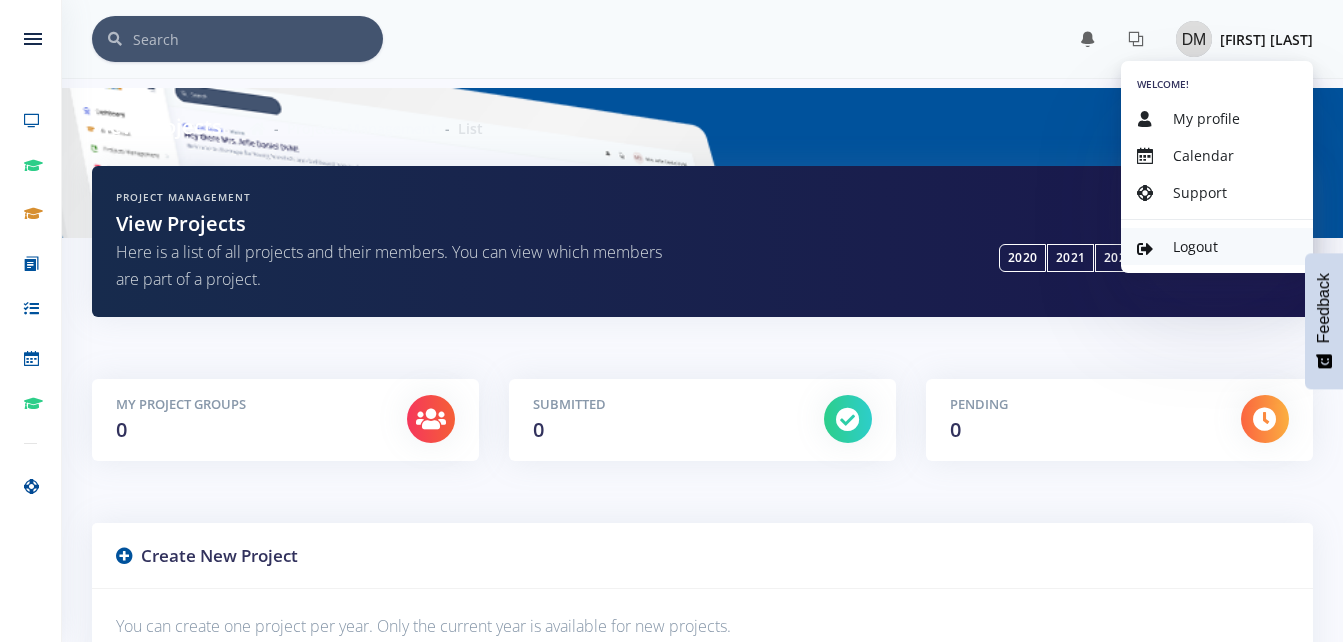 click on "Logout" at bounding box center (1195, 246) 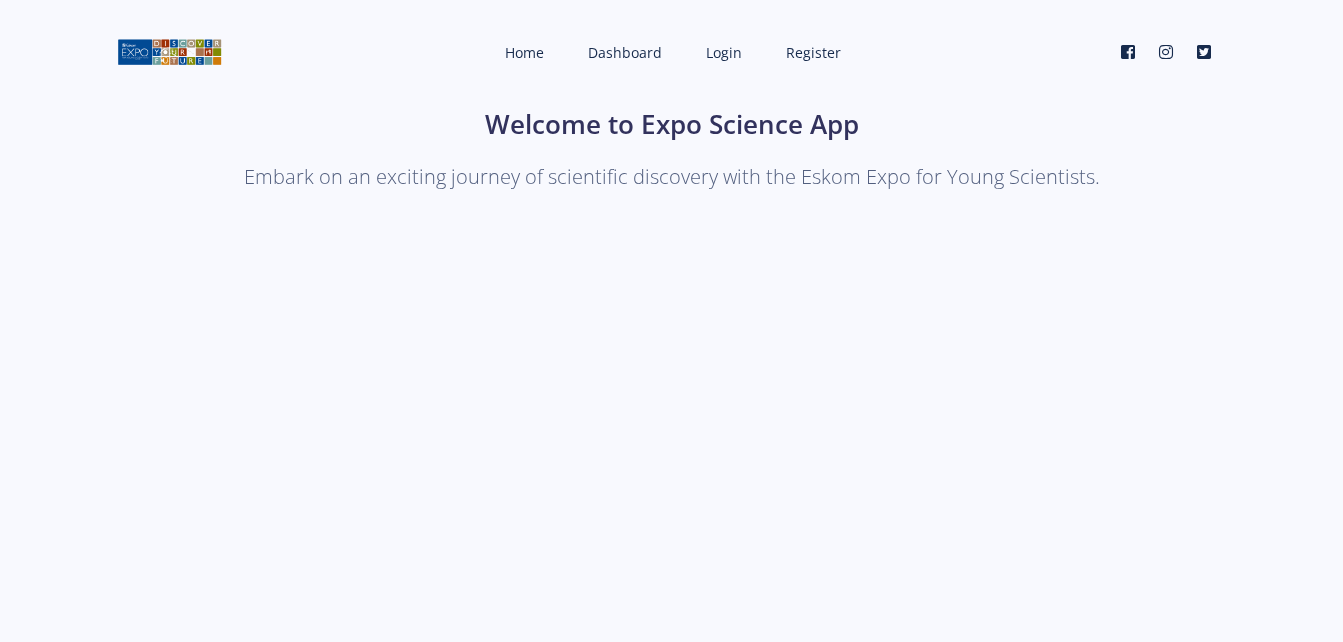 scroll, scrollTop: 0, scrollLeft: 0, axis: both 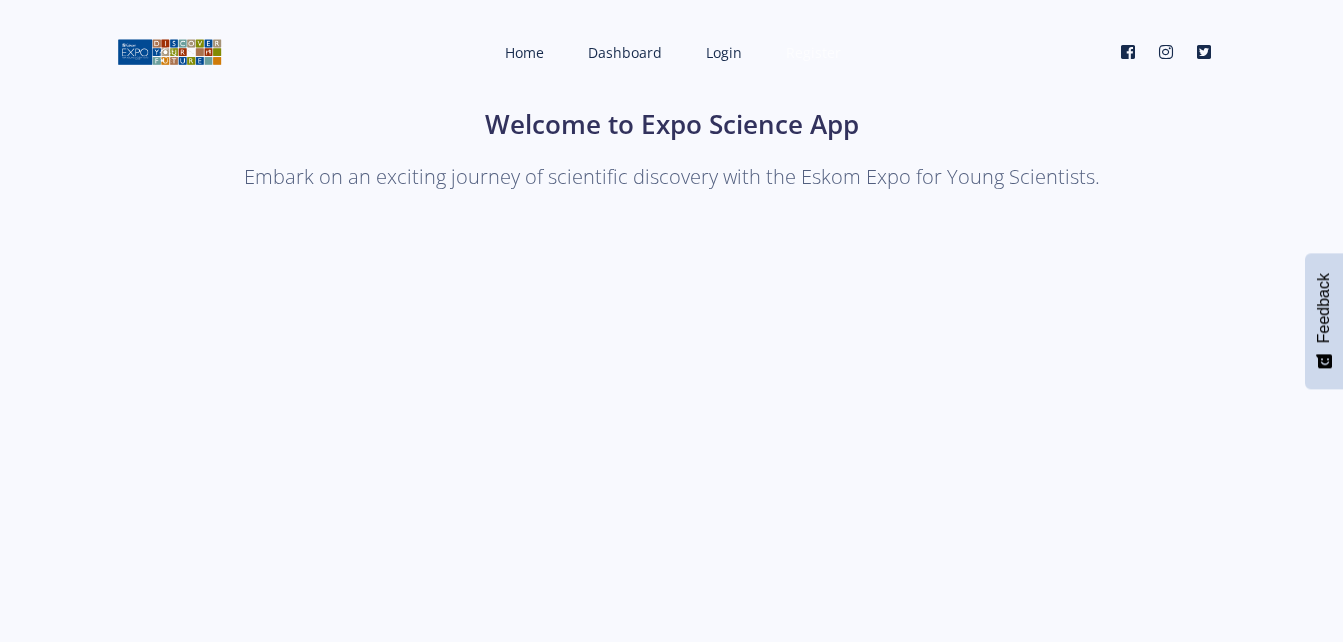 click on "Register" at bounding box center (811, 52) 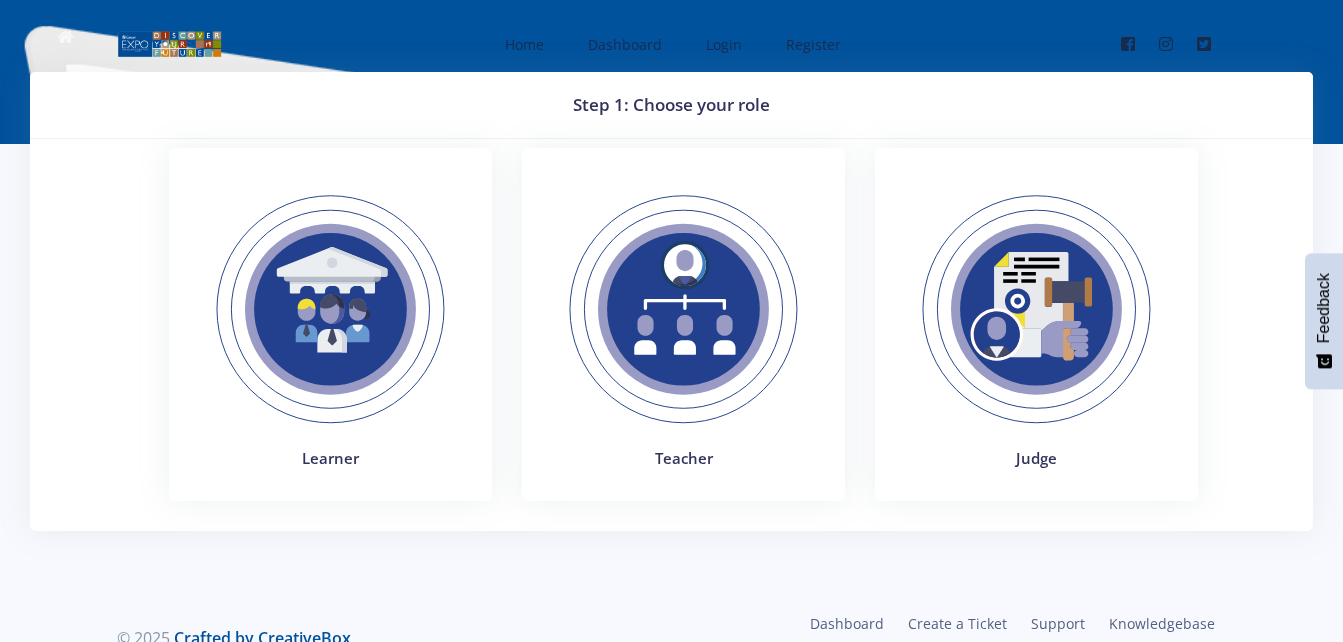 scroll, scrollTop: 0, scrollLeft: 0, axis: both 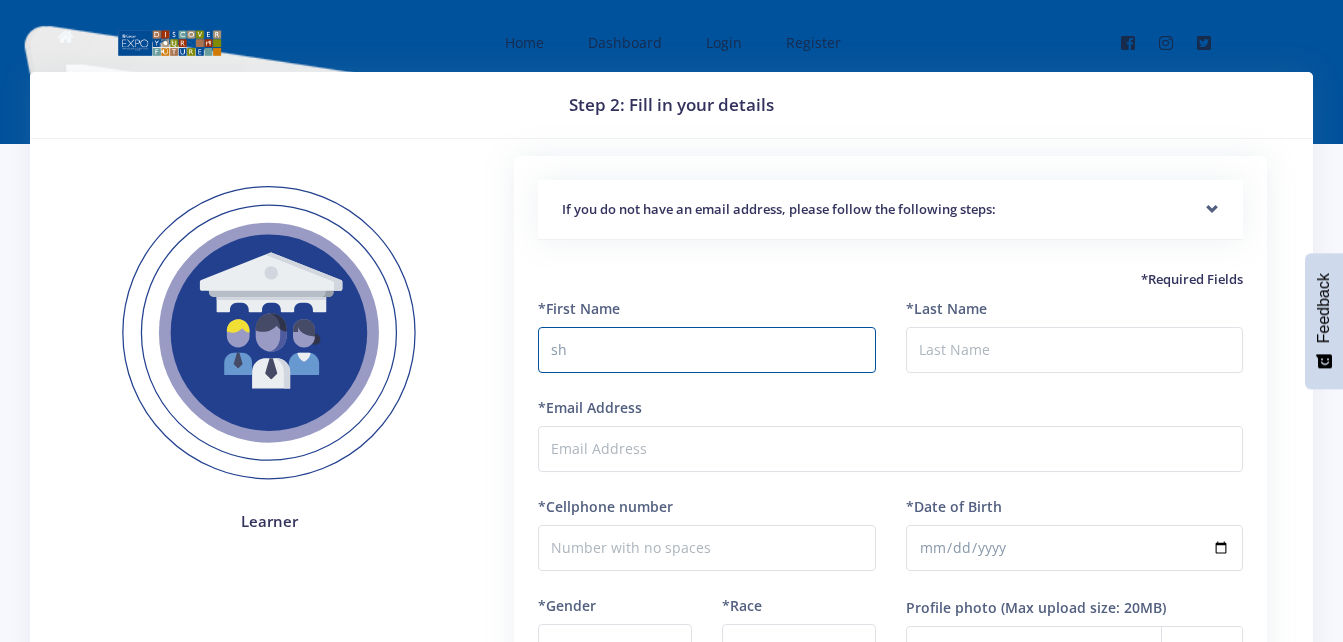 click on "Next
Step" at bounding box center (890, 801) 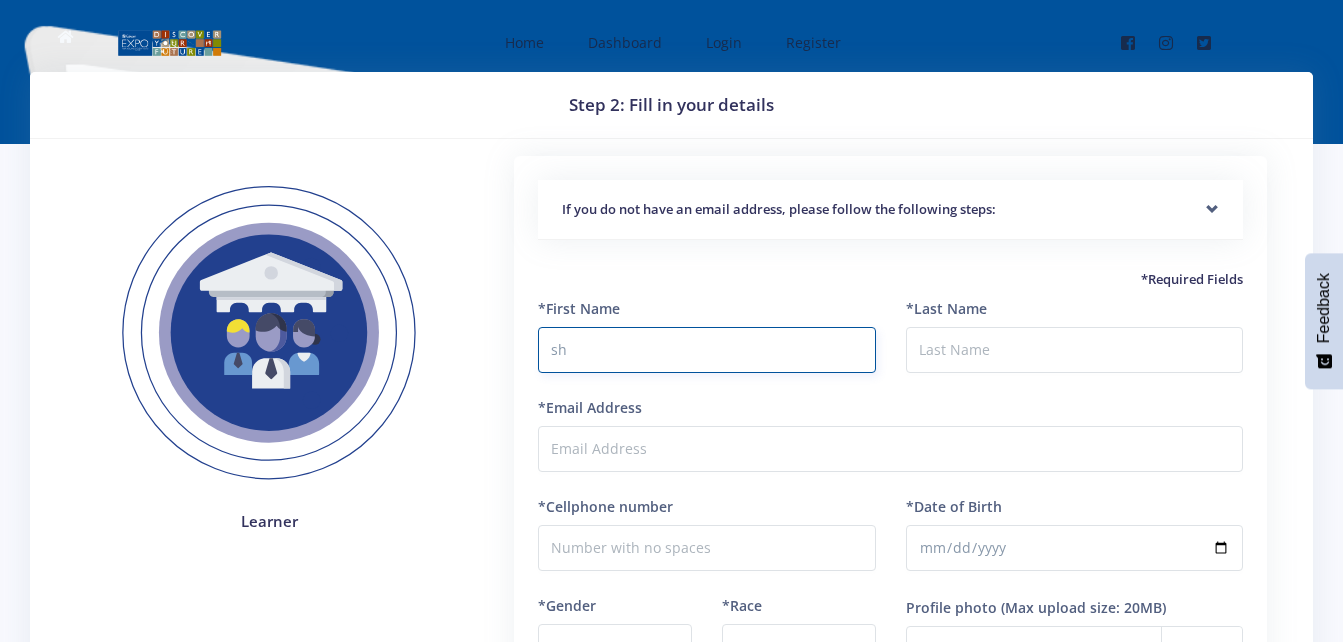 click on "sh" at bounding box center (706, 350) 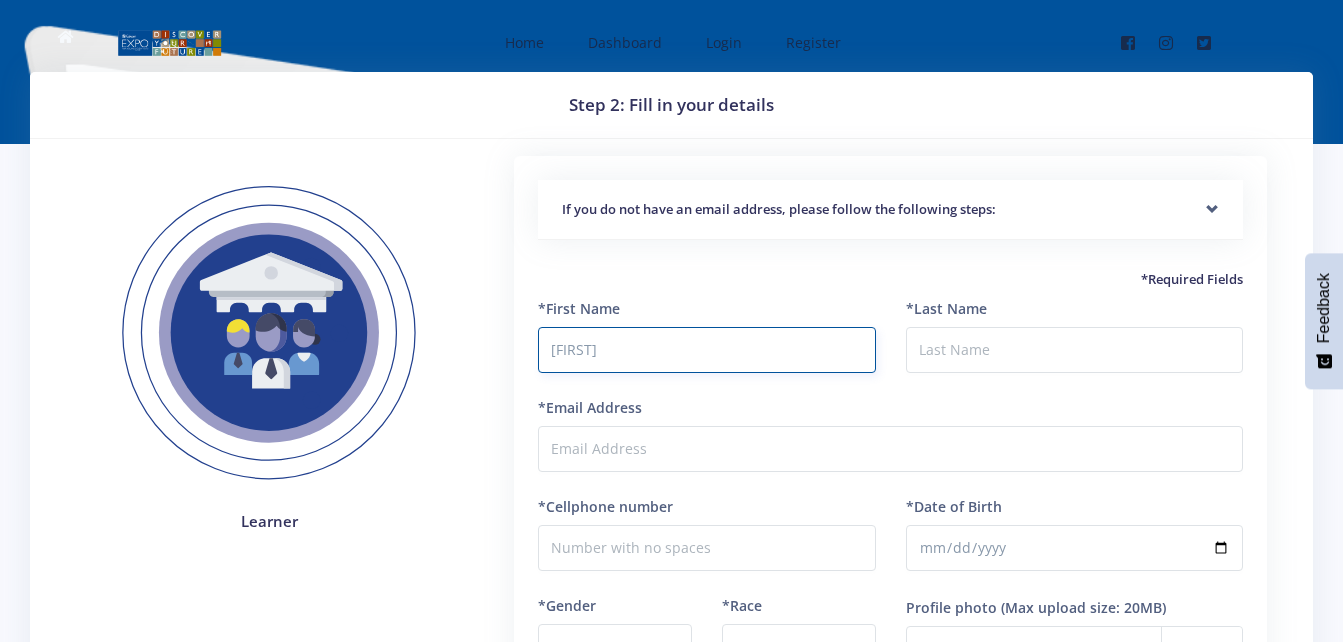 type on "Sheldon" 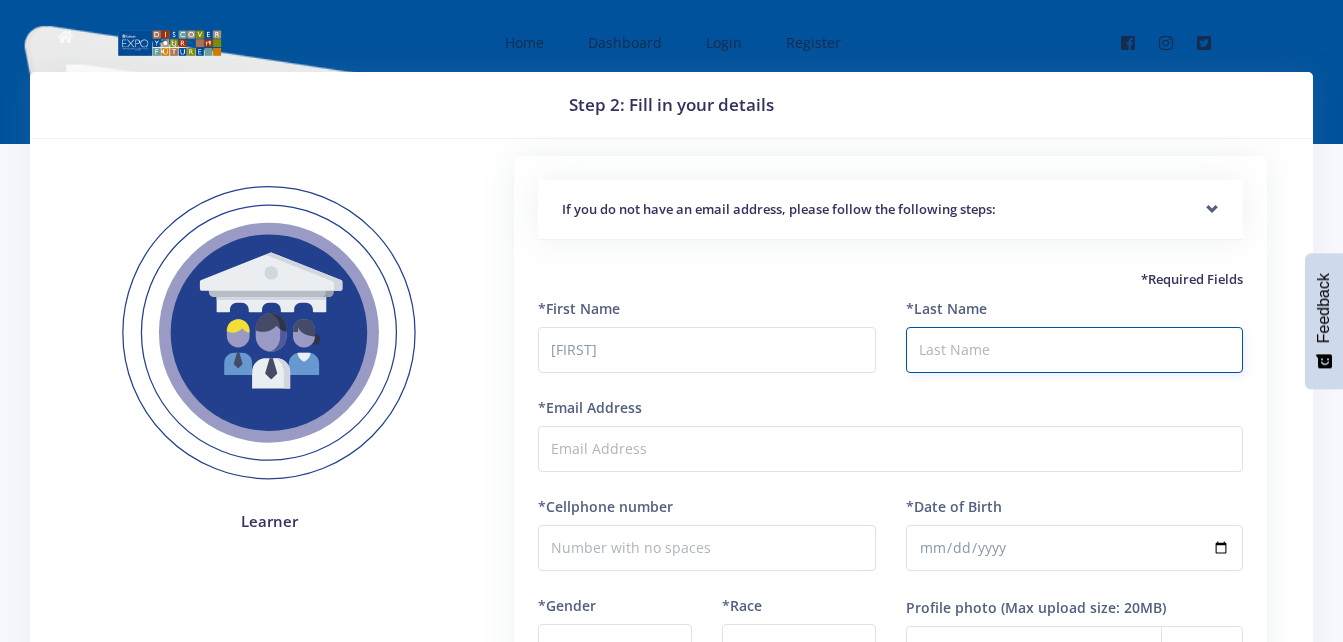 click on "*Last Name" at bounding box center [1074, 350] 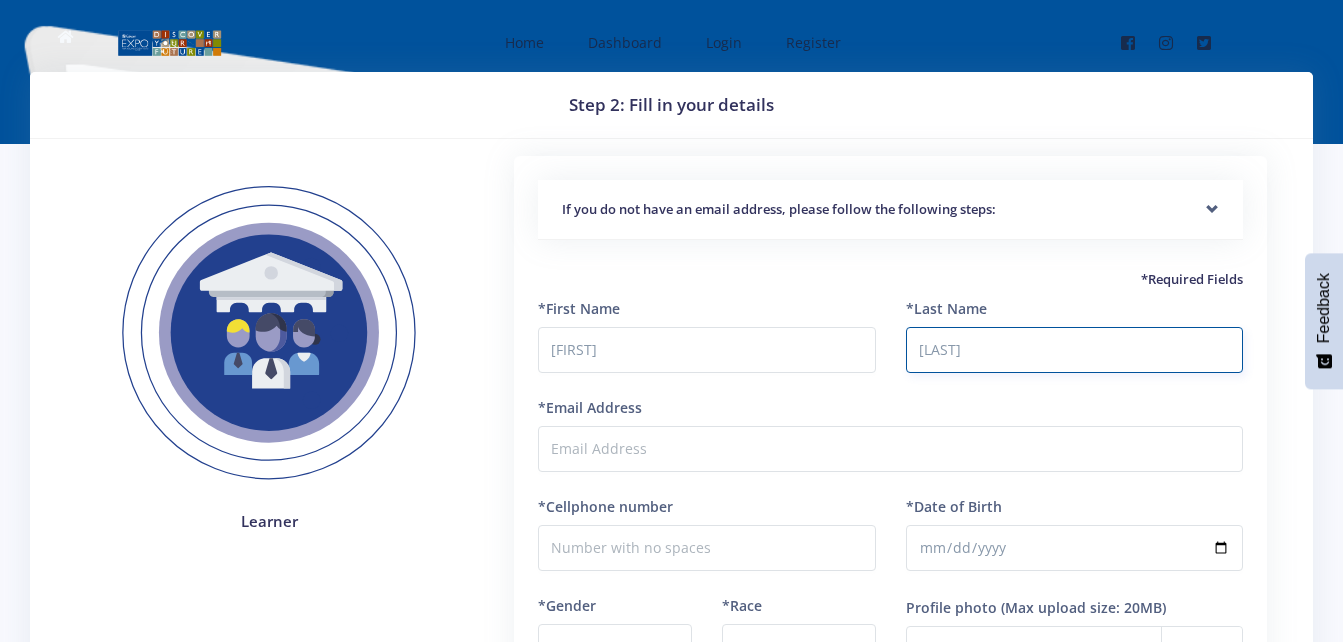 type on "Williams" 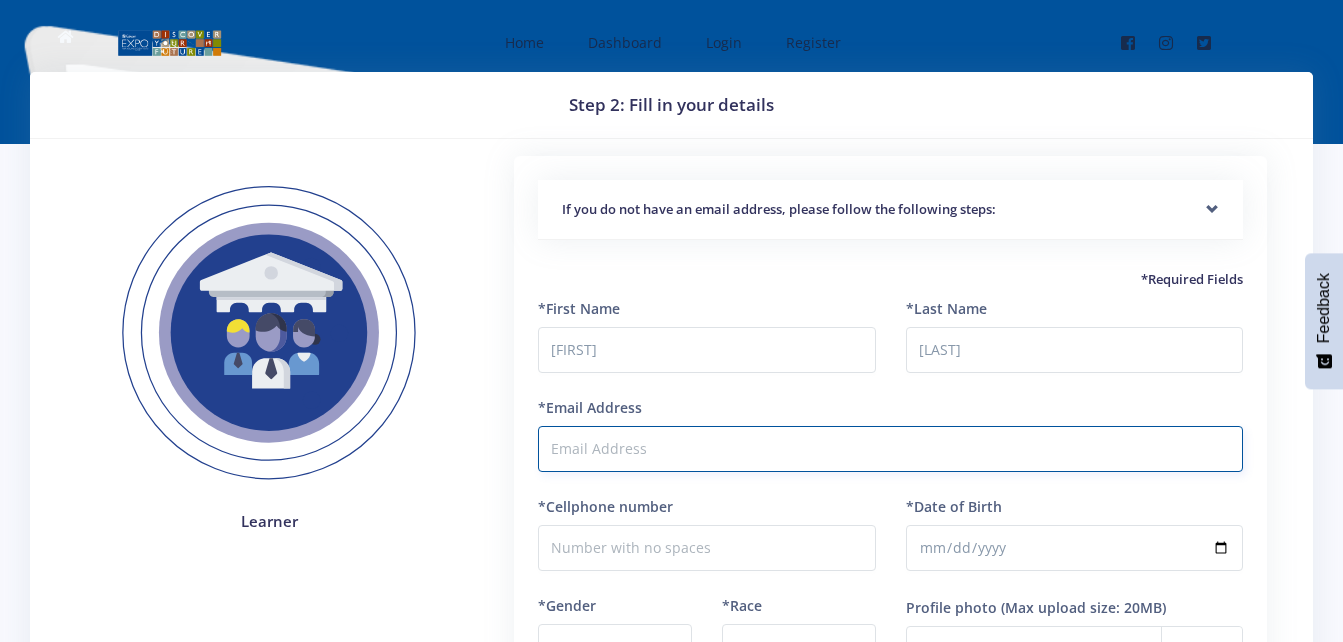 click on "*Email Address" at bounding box center (890, 449) 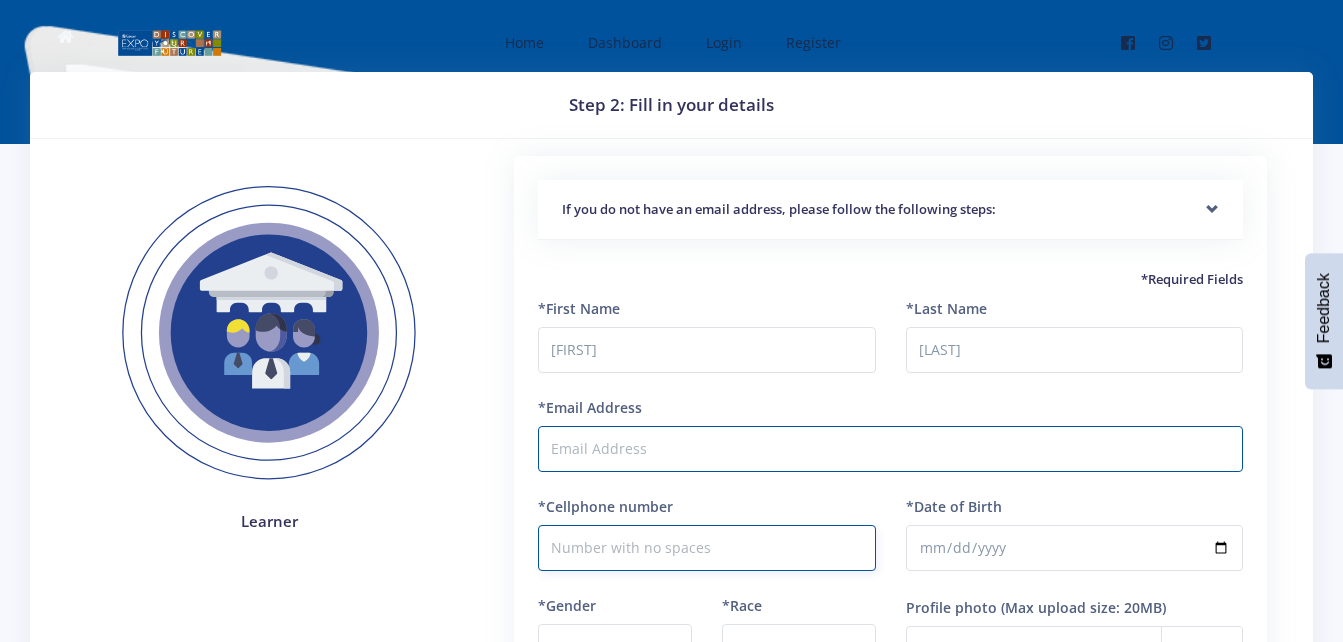click on "*Cellphone number" at bounding box center [706, 548] 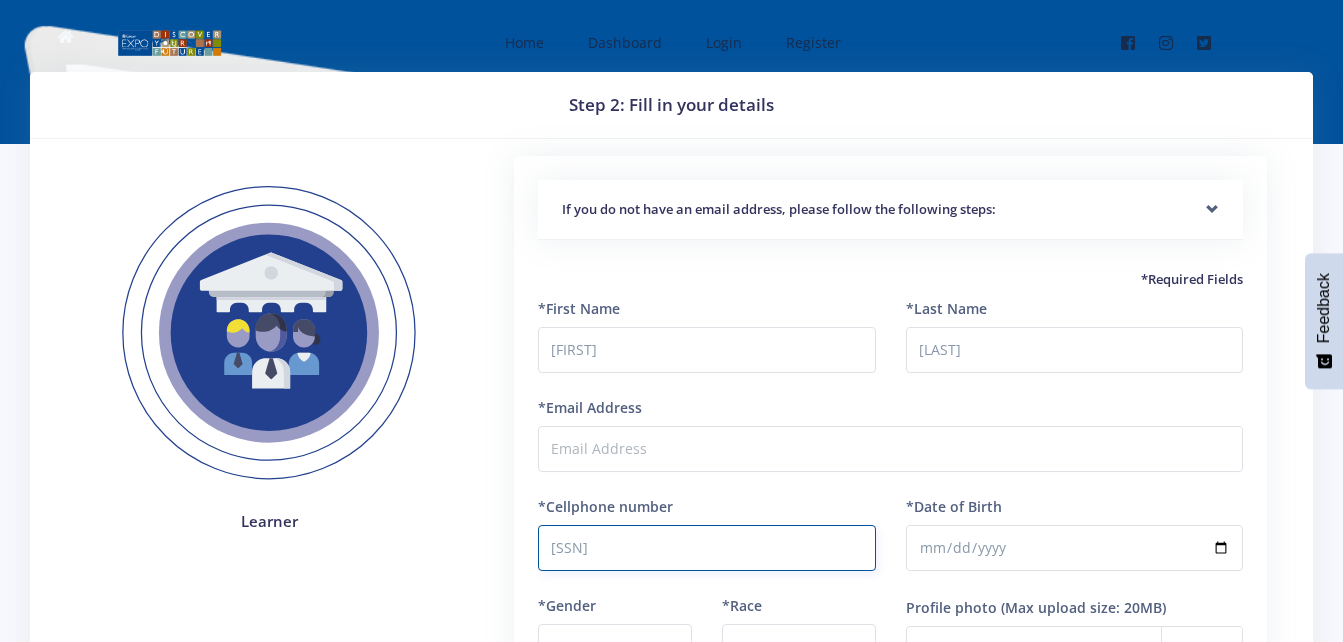 type on "0835519718" 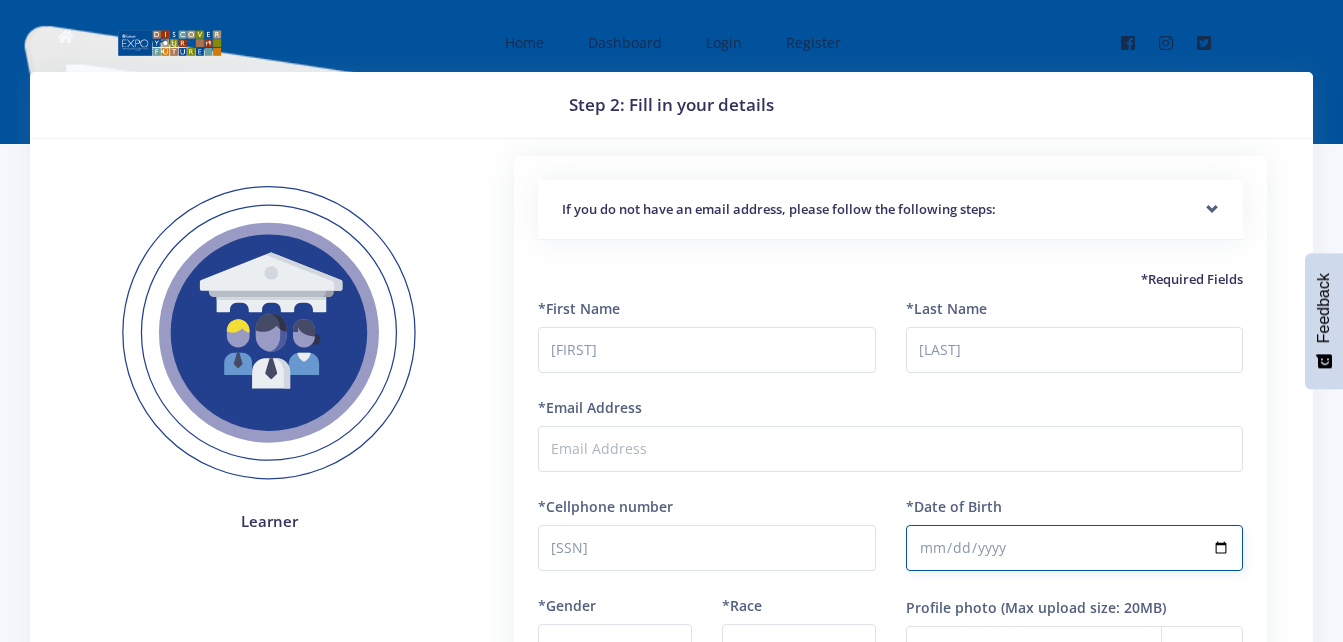 click on "*Date of Birth" at bounding box center [1074, 548] 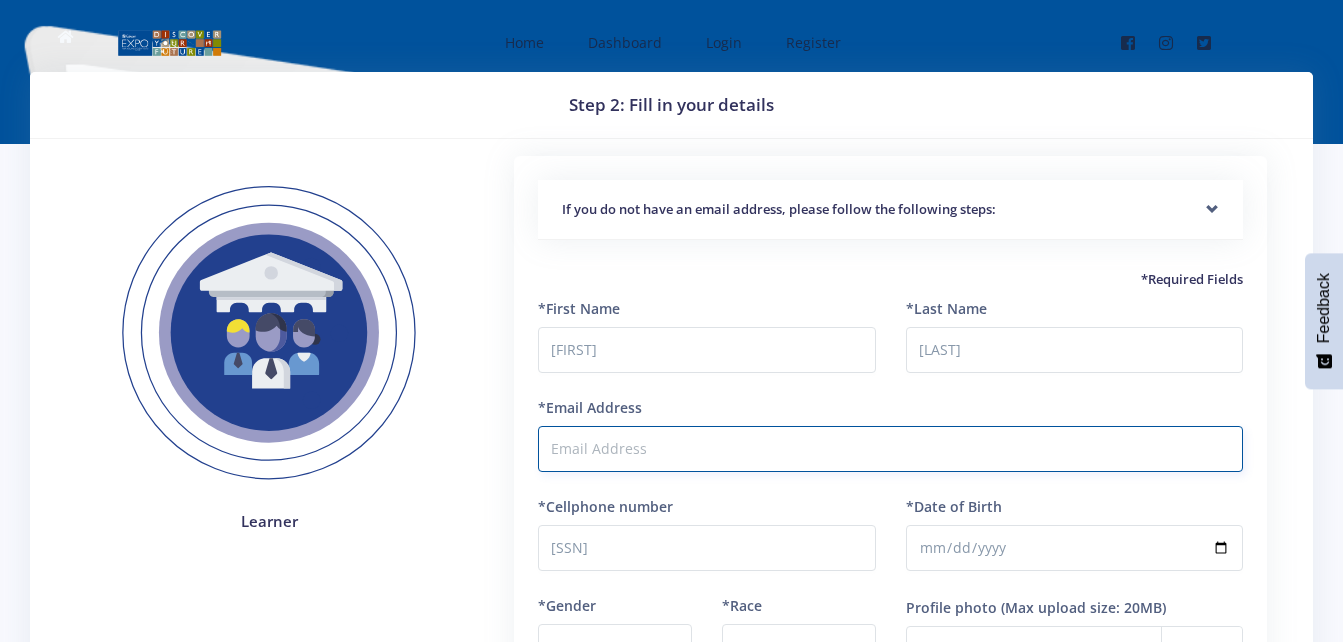 click on "*Email Address" at bounding box center [890, 449] 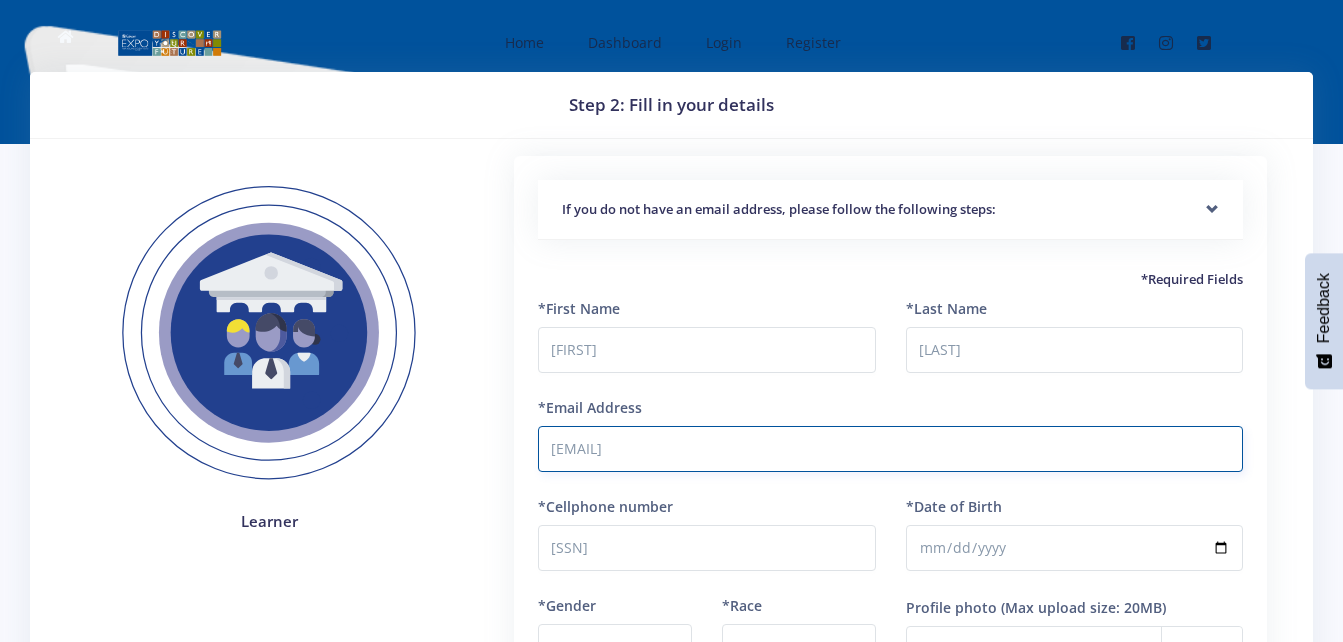 type on "[EMAIL]" 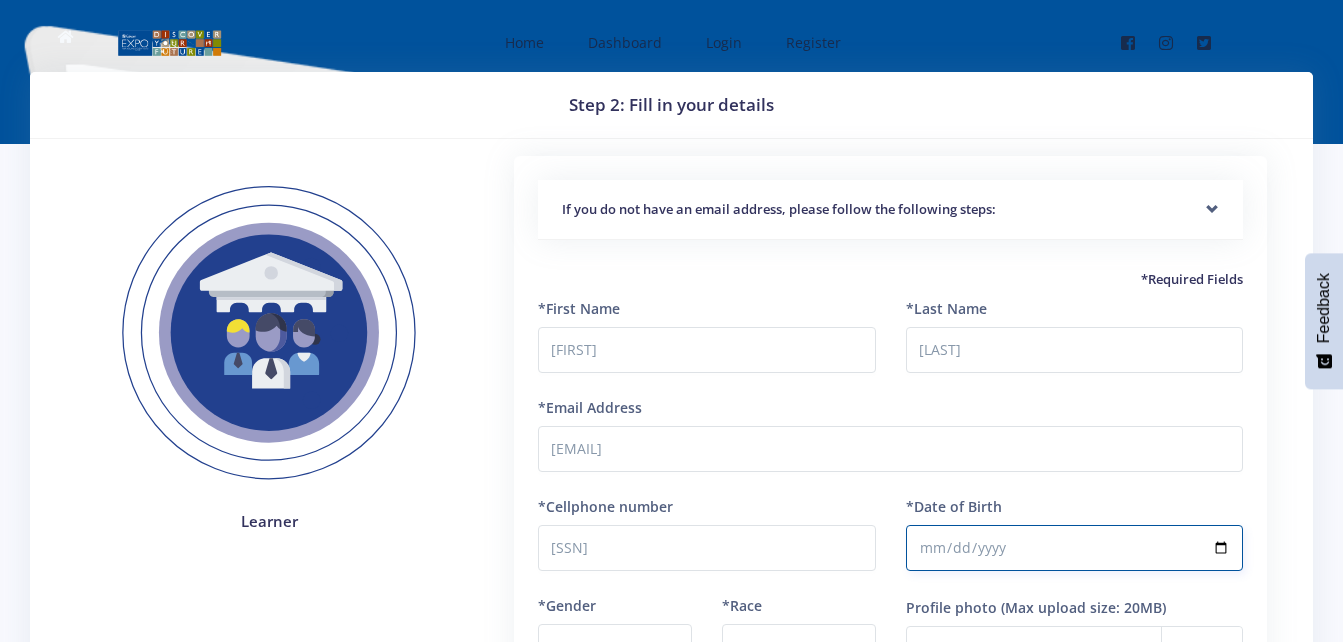 click on "0400-02-22" at bounding box center (1074, 548) 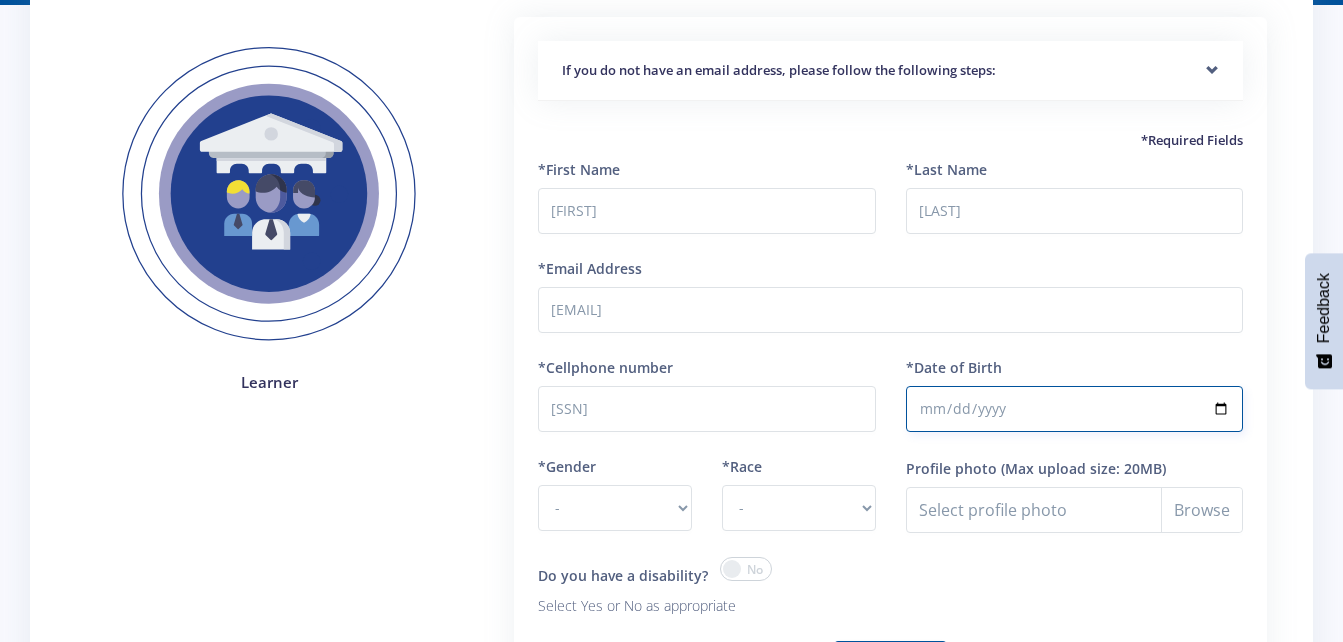 scroll, scrollTop: 160, scrollLeft: 0, axis: vertical 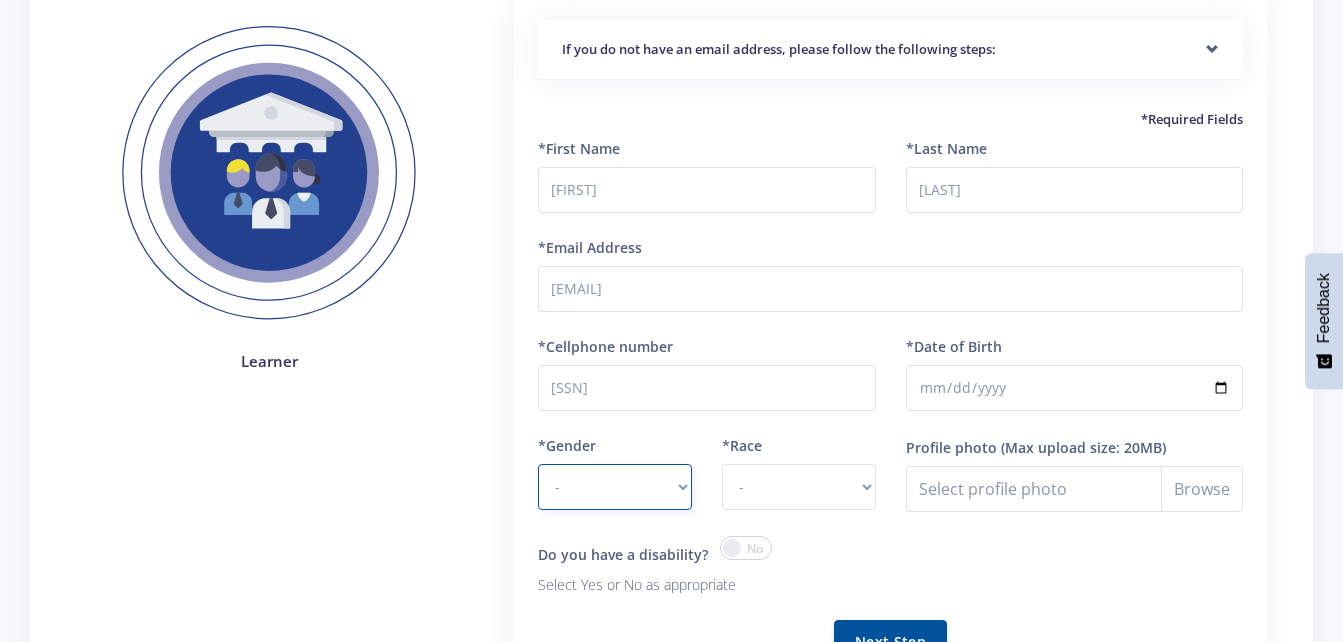 click on "-
Male
Female" at bounding box center (615, 487) 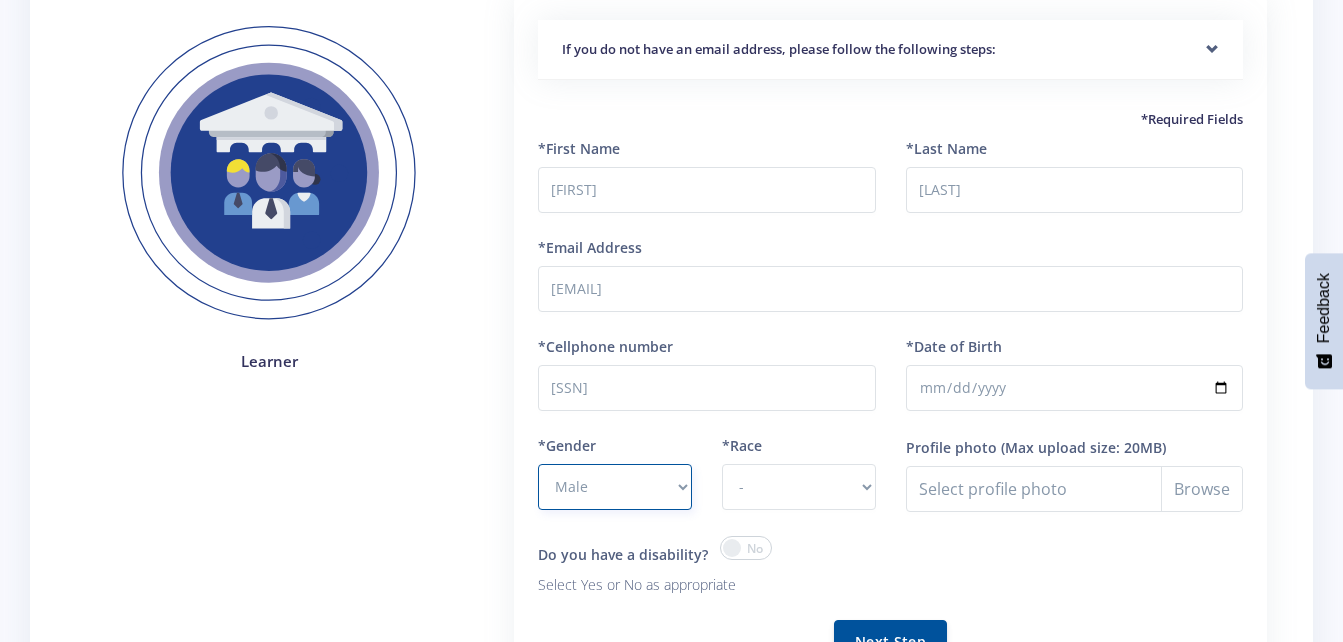 click on "-
Male
Female" at bounding box center [615, 487] 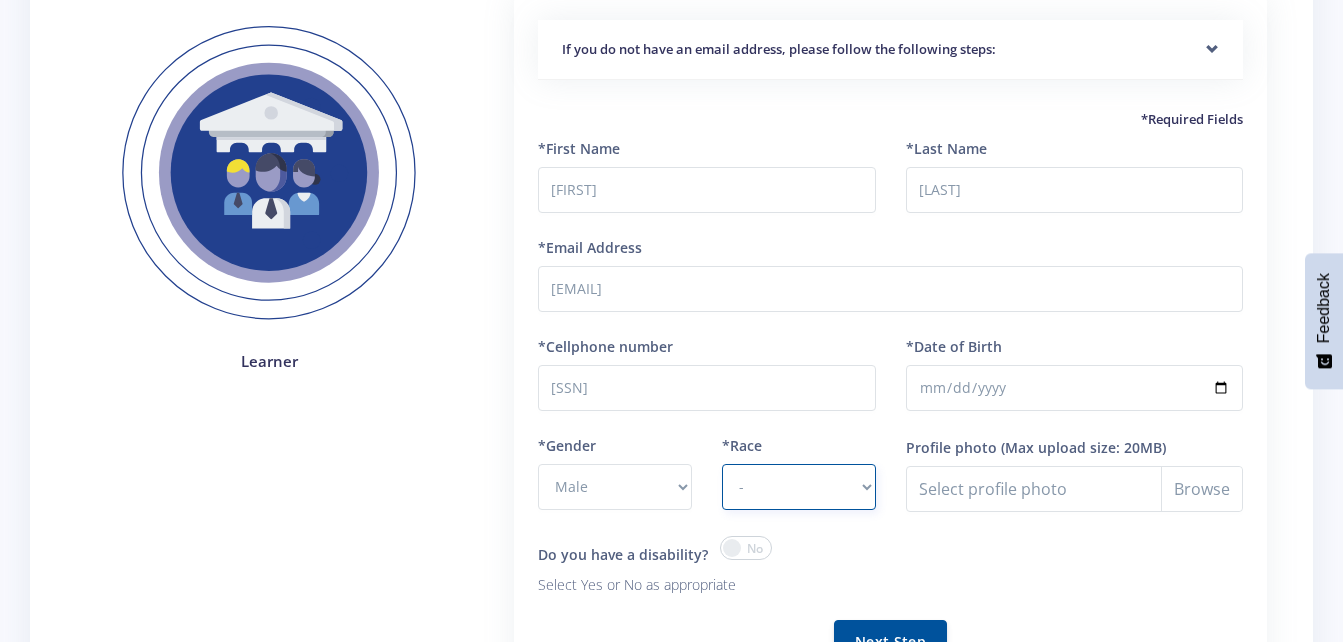 click on "-
African
Asian
Coloured
Indian
White
Other" at bounding box center (799, 487) 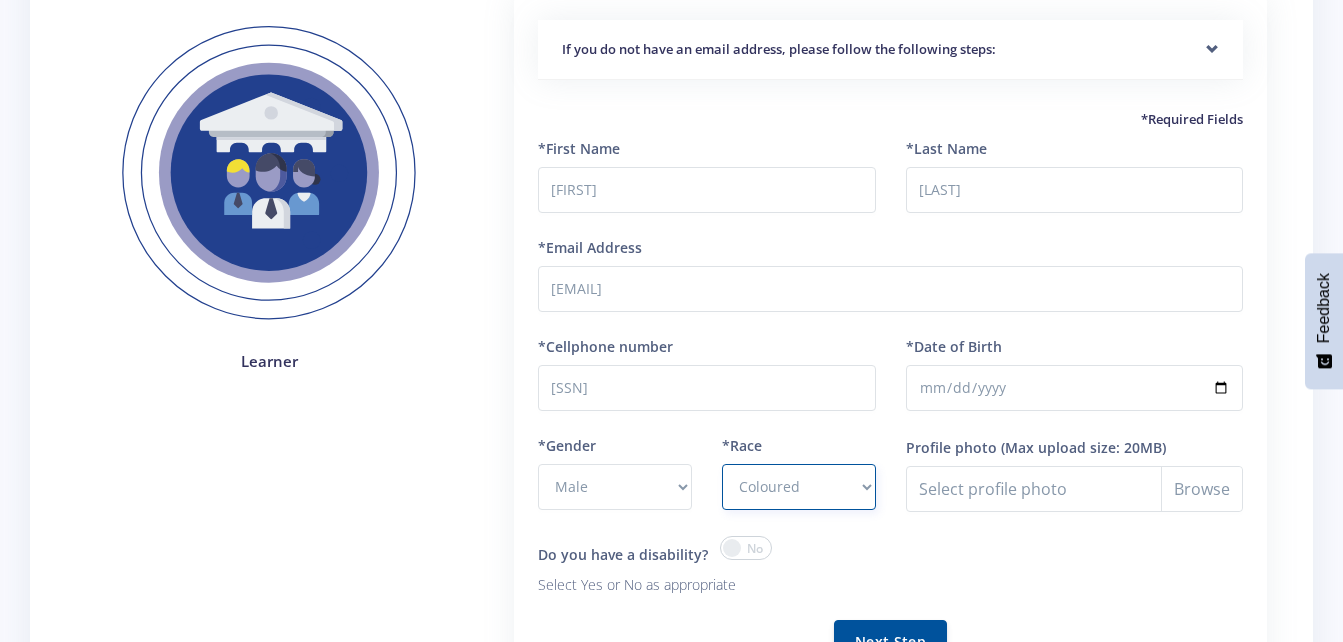 click on "-
African
Asian
Coloured
Indian
White
Other" at bounding box center (799, 487) 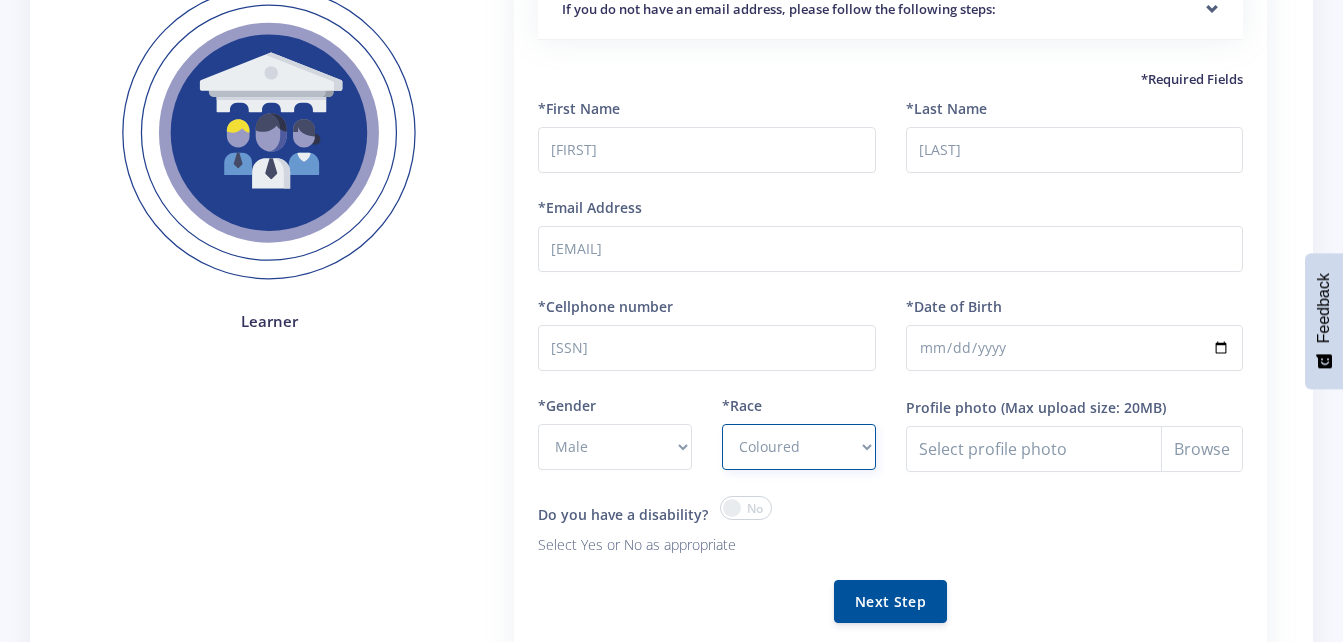 scroll, scrollTop: 240, scrollLeft: 0, axis: vertical 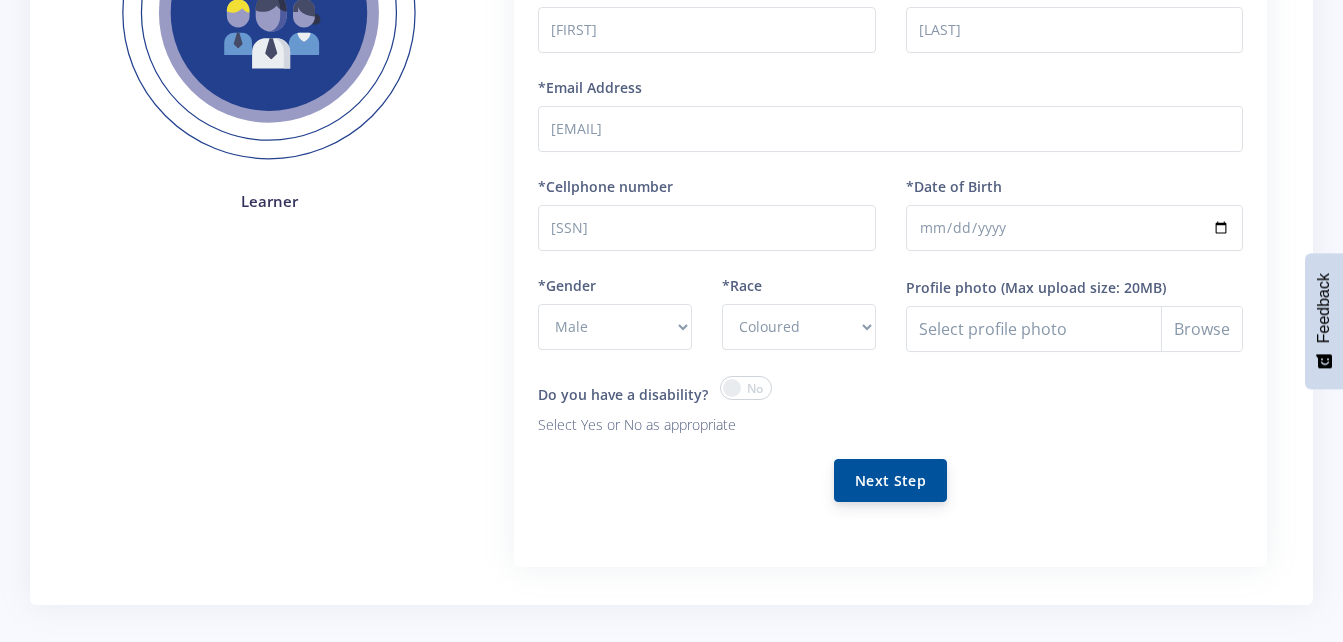 click on "Next
Step" at bounding box center (890, 480) 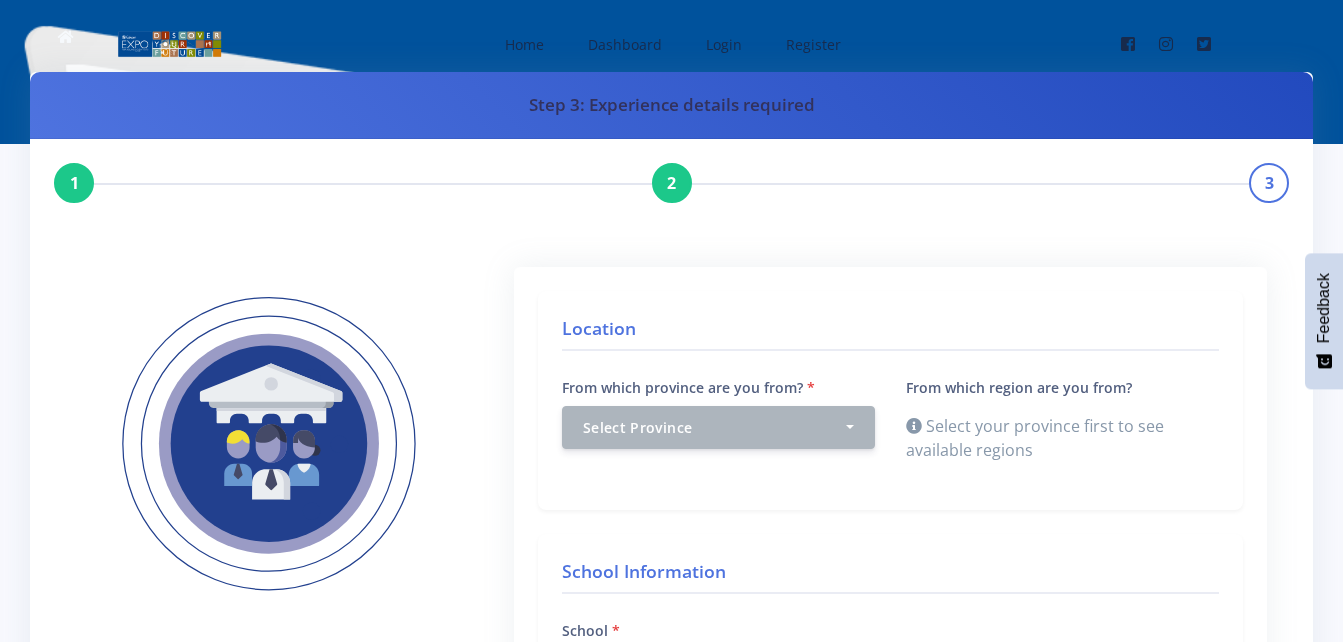 scroll, scrollTop: 0, scrollLeft: 0, axis: both 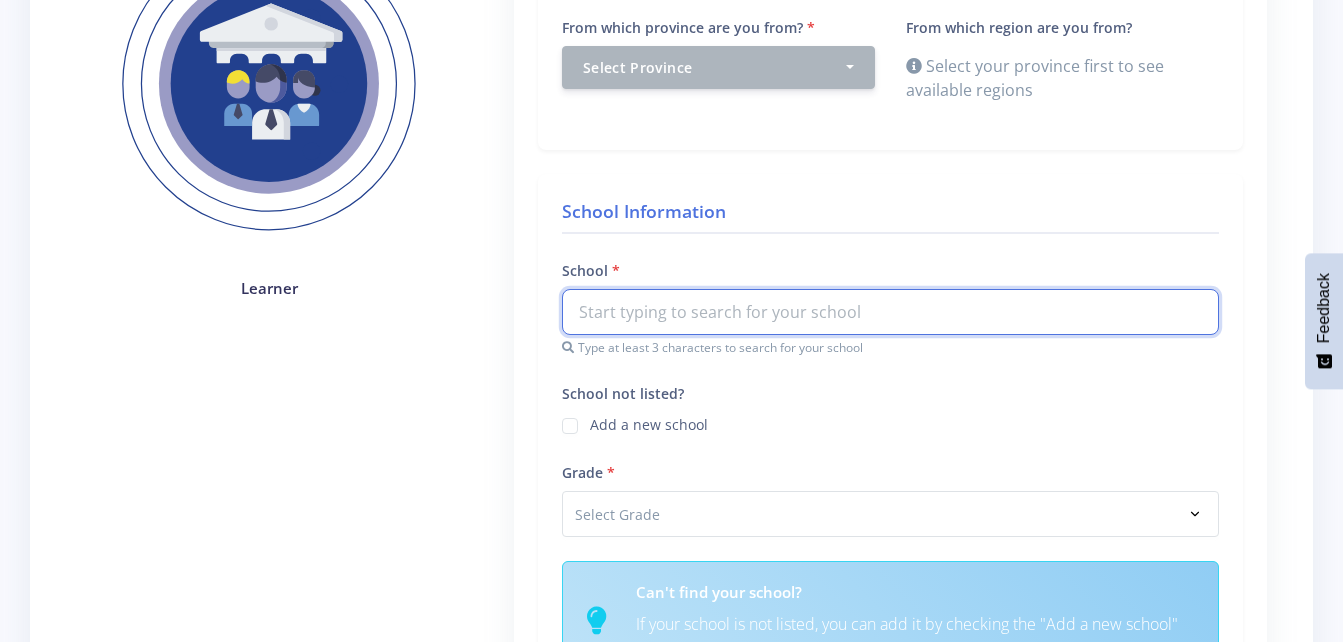 click at bounding box center (890, 312) 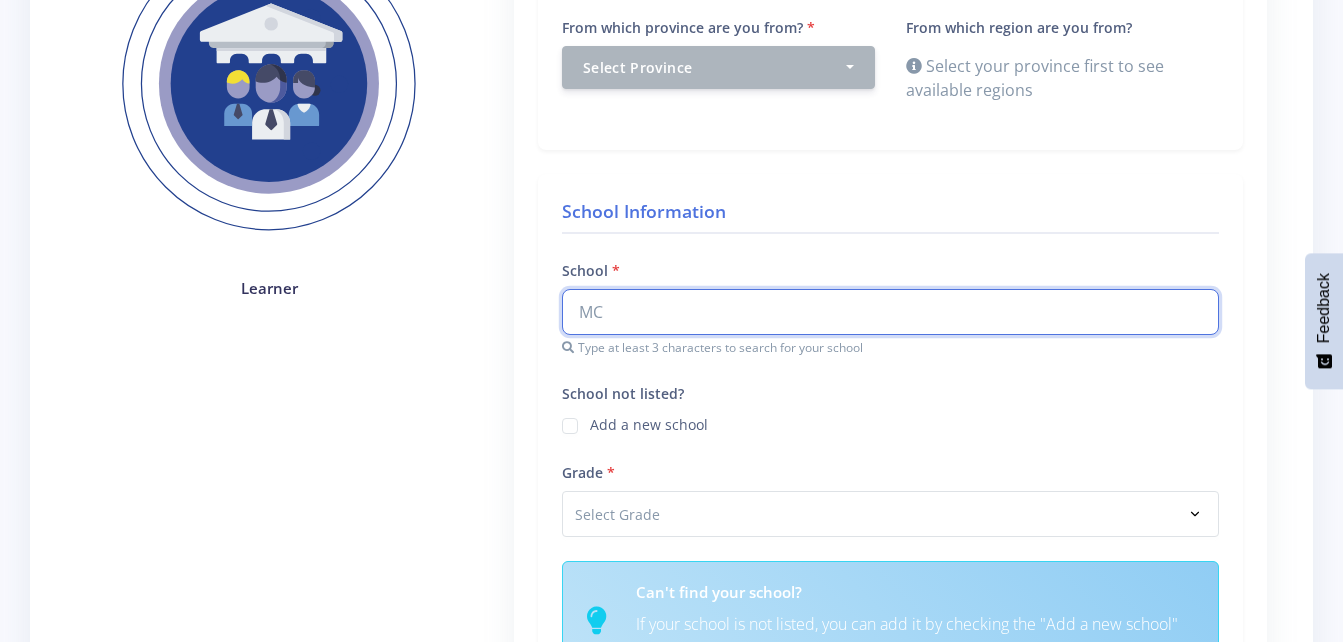 type on "M" 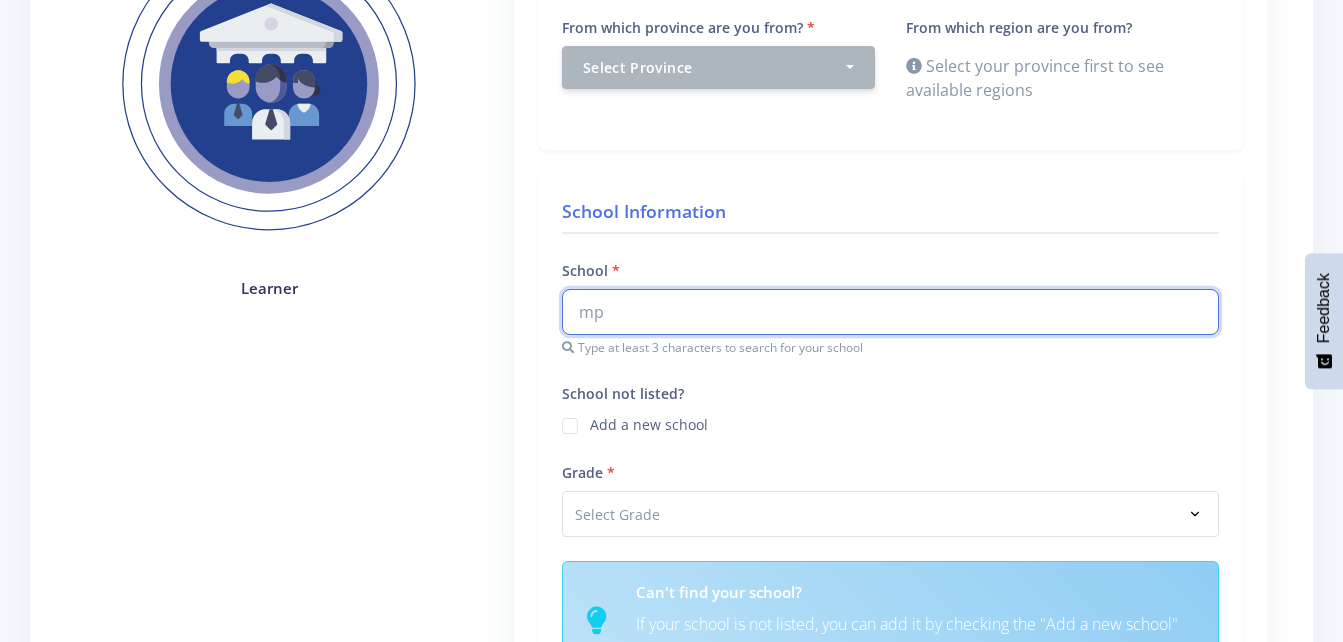 type on "m" 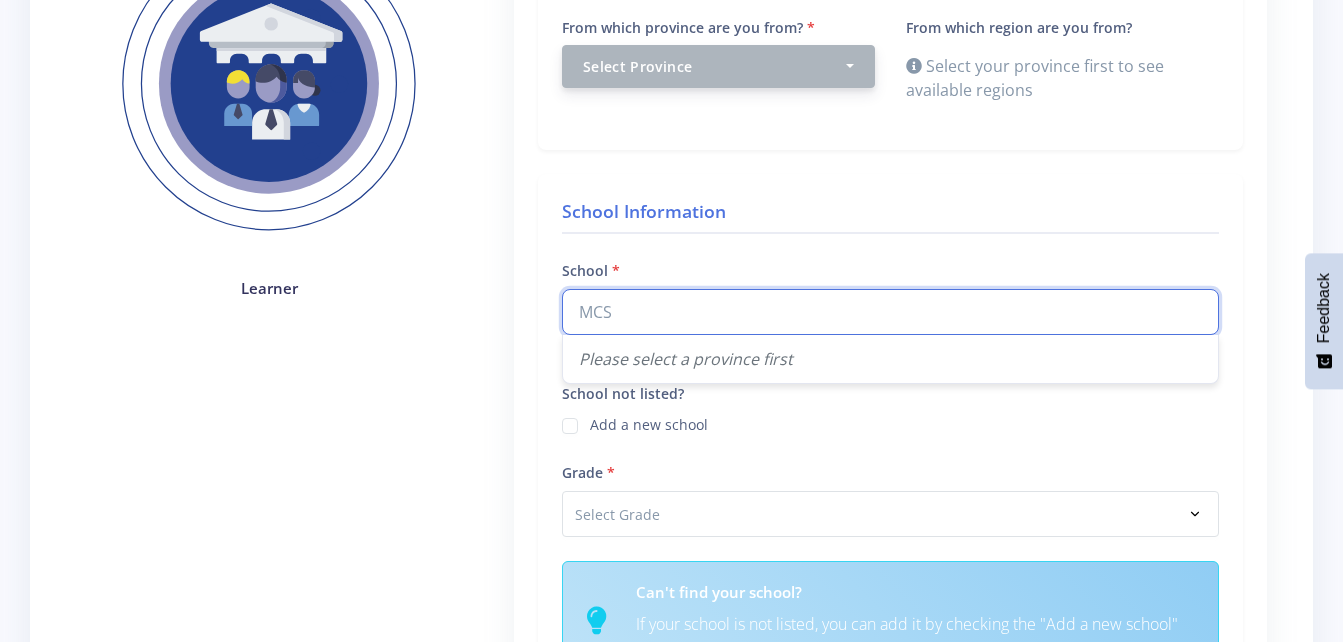 type on "MCS" 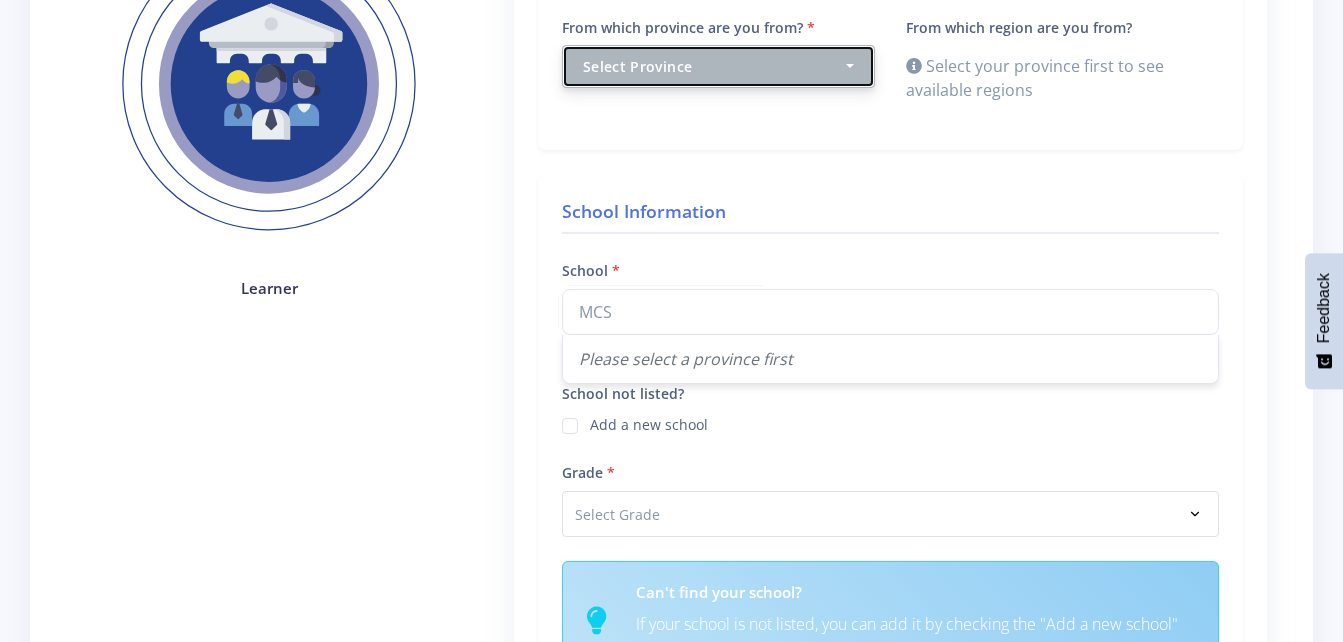 click on "Select Province" at bounding box center (718, 66) 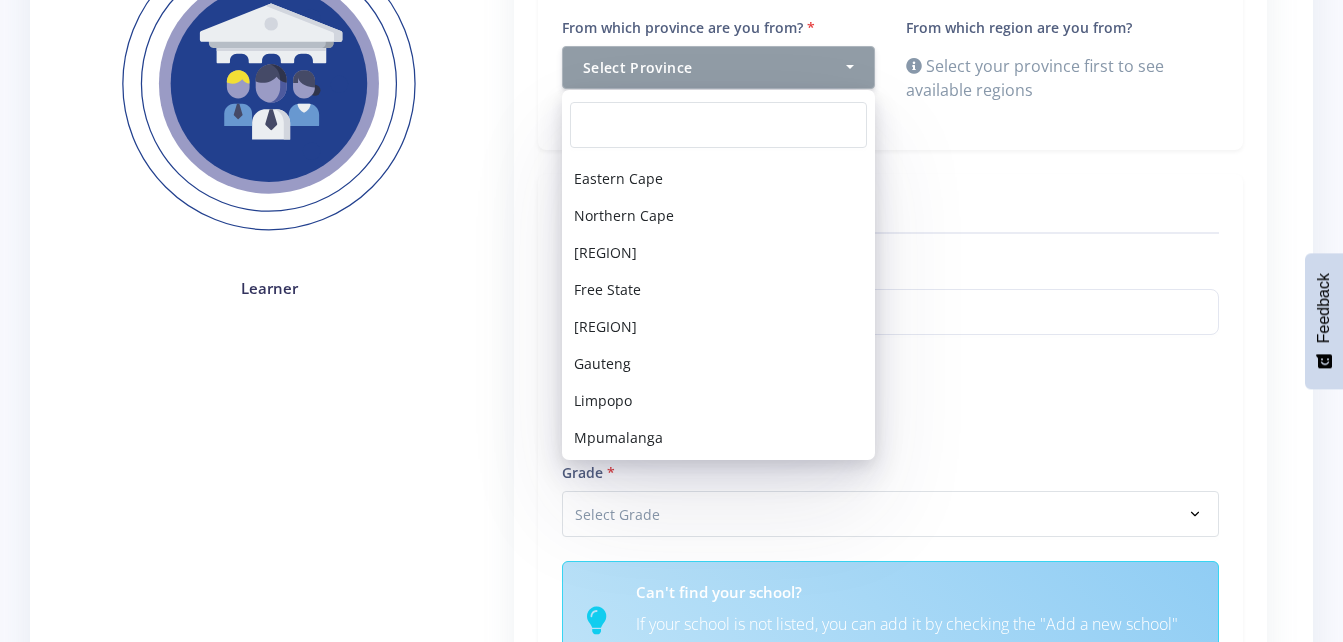 scroll, scrollTop: 70, scrollLeft: 0, axis: vertical 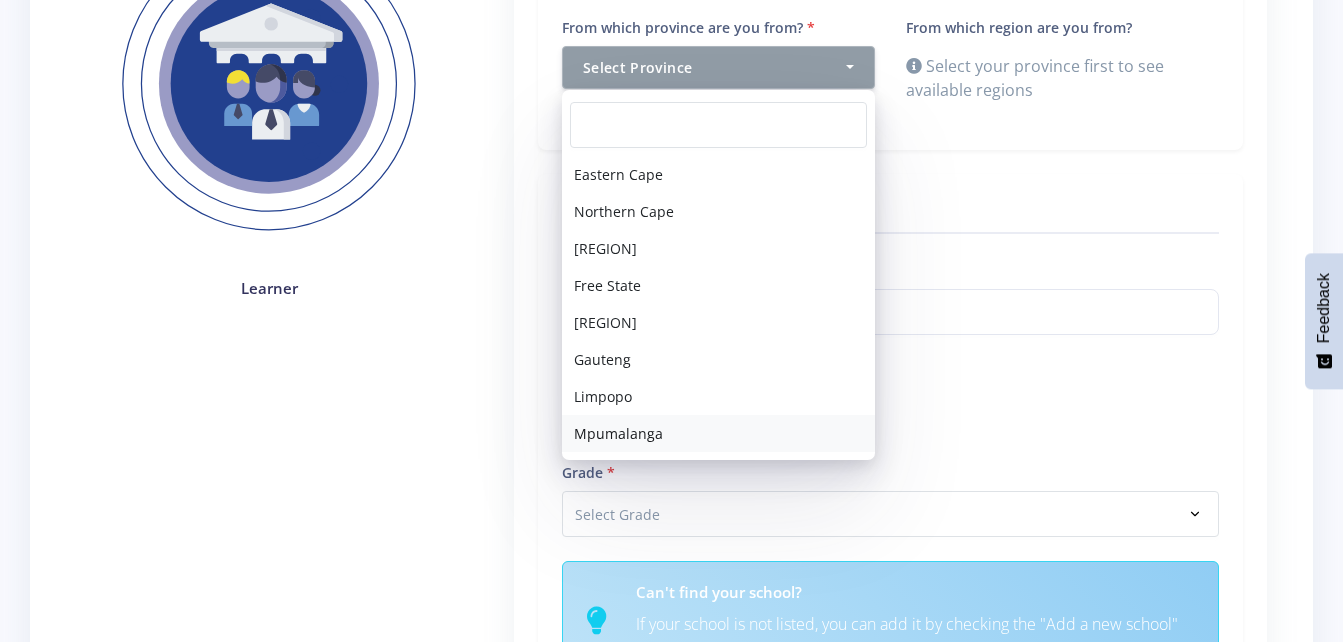 click on "Mpumalanga" at bounding box center [718, 433] 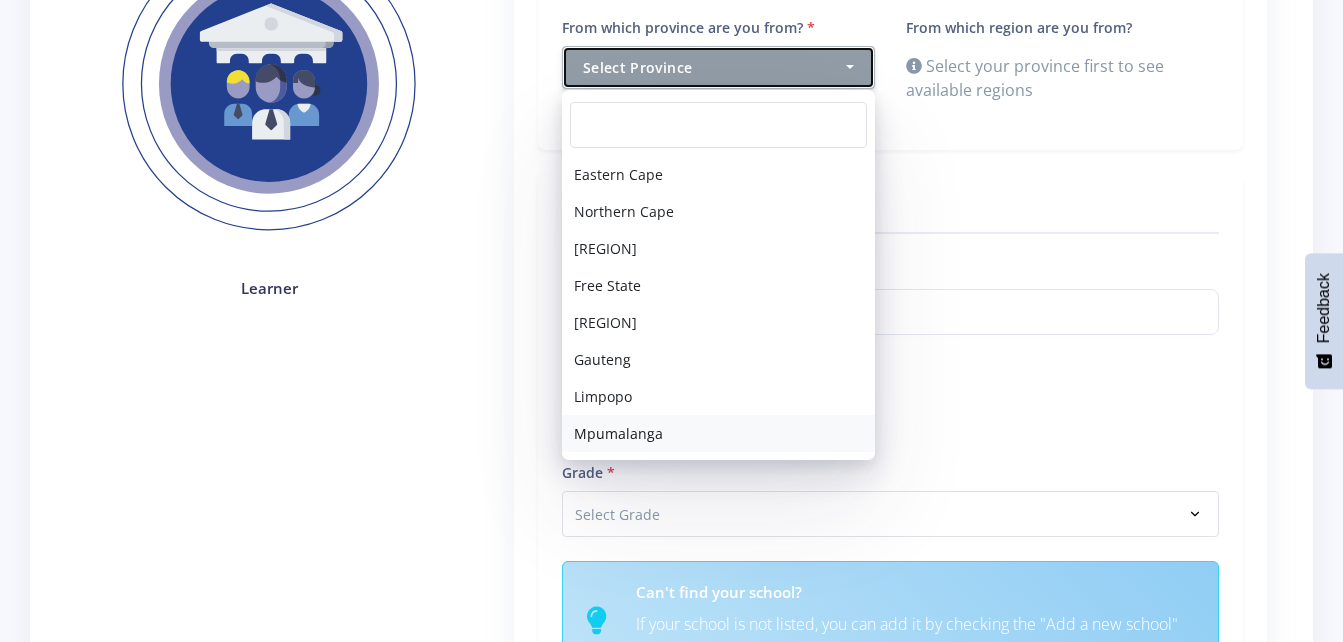 select on "9" 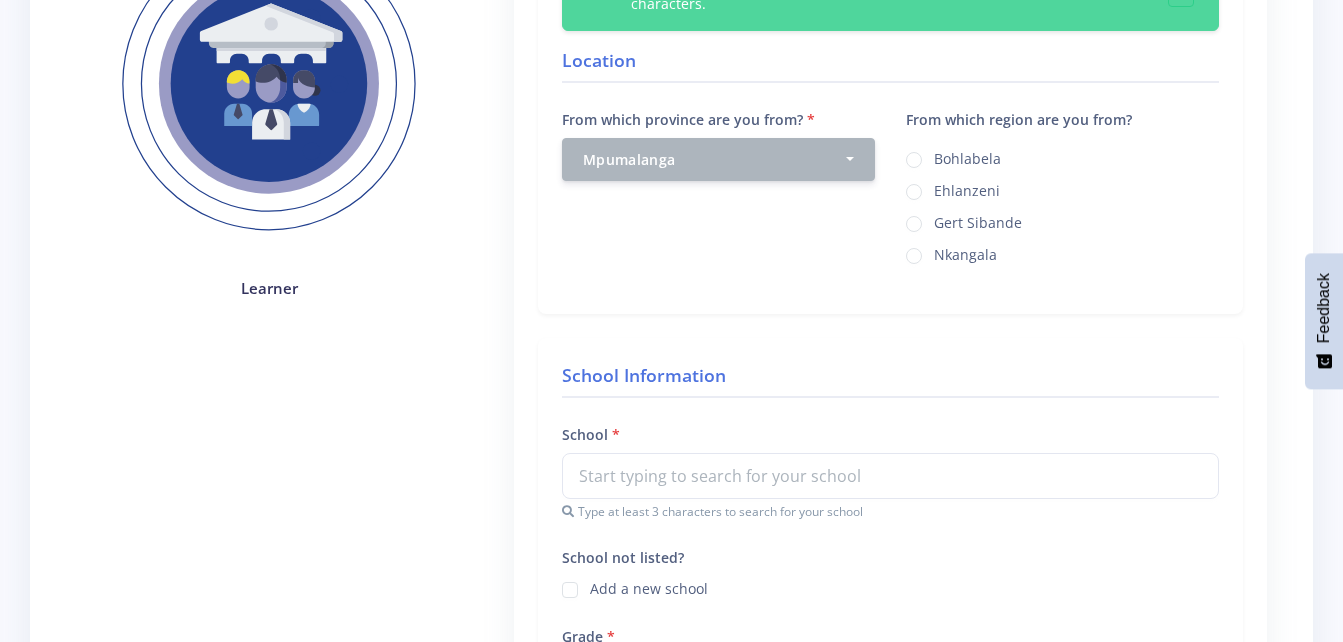 click on "Nkangala" at bounding box center (965, 252) 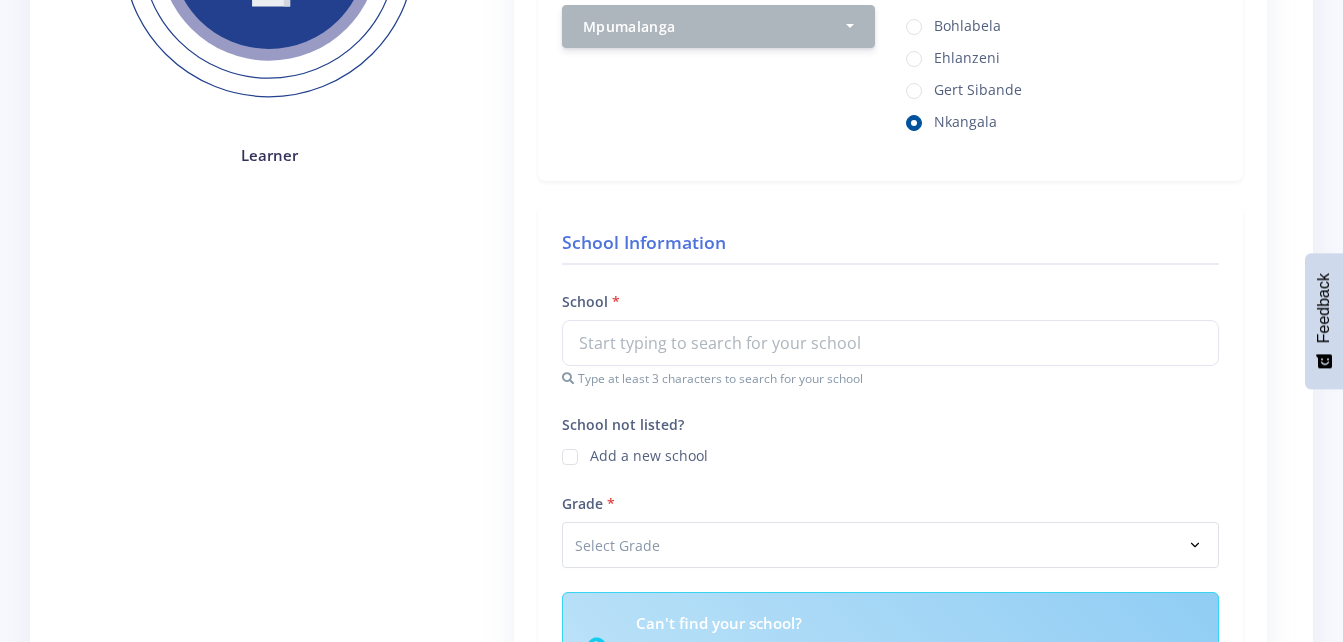 scroll, scrollTop: 490, scrollLeft: 0, axis: vertical 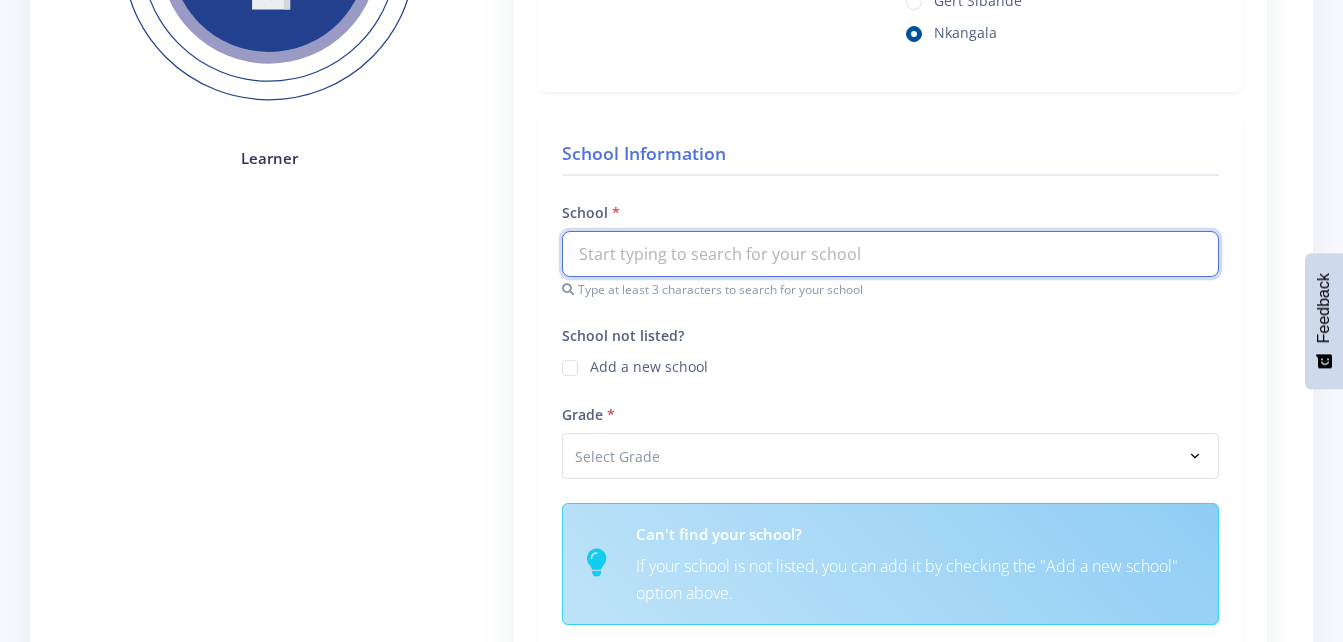 click at bounding box center (890, 254) 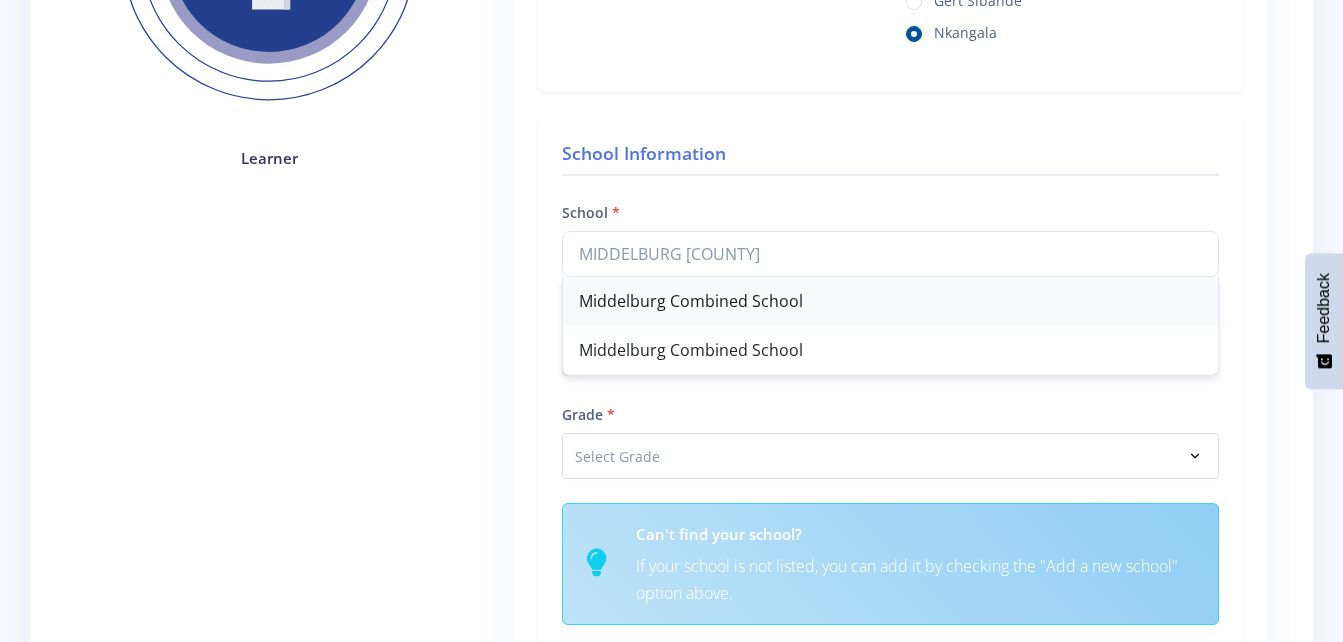 click on "Middelburg Combined School" at bounding box center [890, 301] 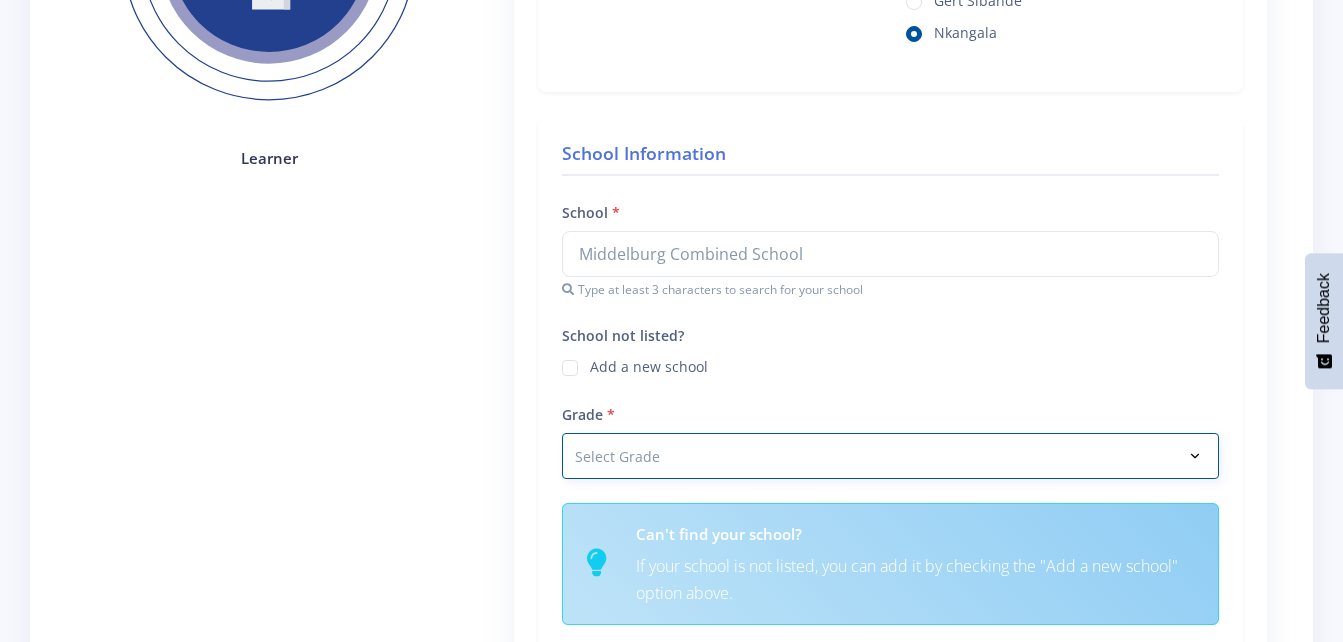 click on "Select Grade
Grade 4
Grade 5
Grade 6
Grade 7" at bounding box center (890, 456) 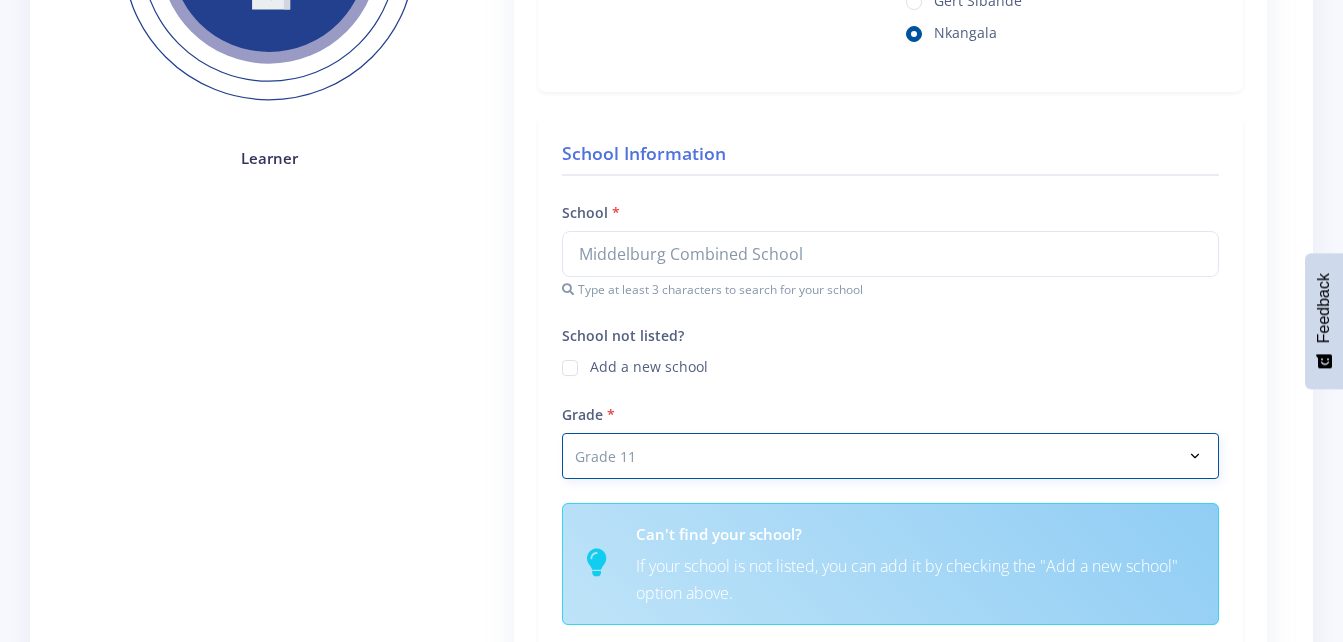 click on "Select Grade
Grade 4
Grade 5
Grade 6
Grade 7" at bounding box center (890, 456) 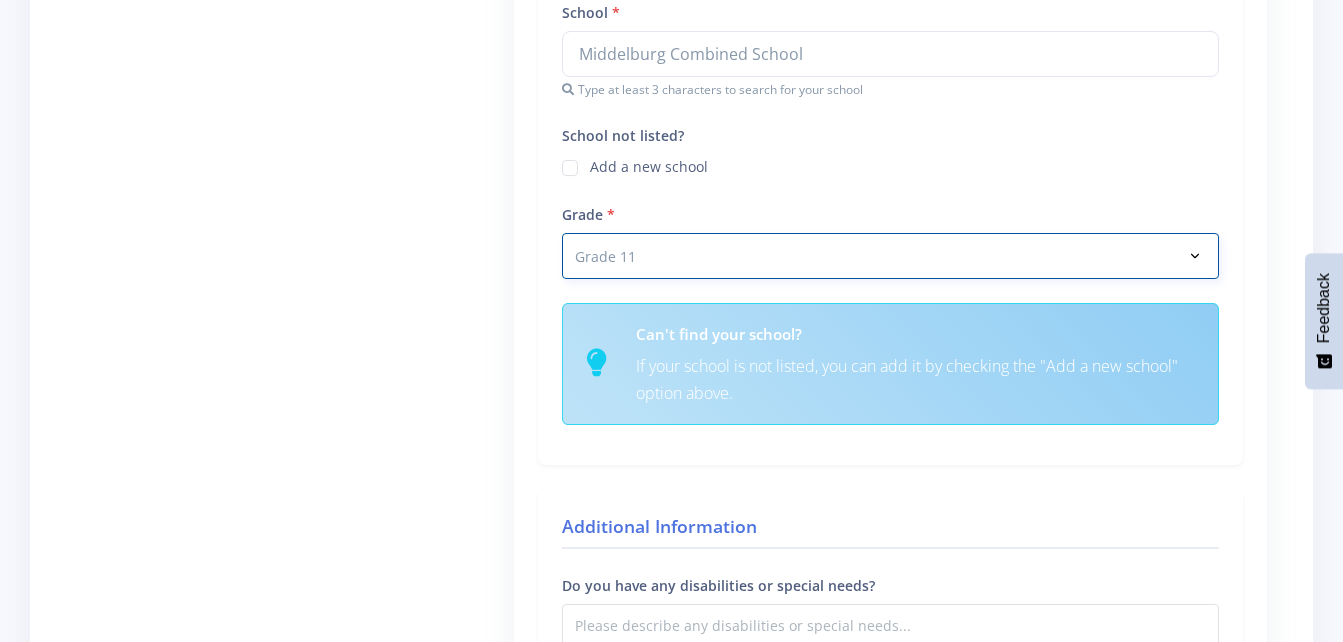 scroll, scrollTop: 730, scrollLeft: 0, axis: vertical 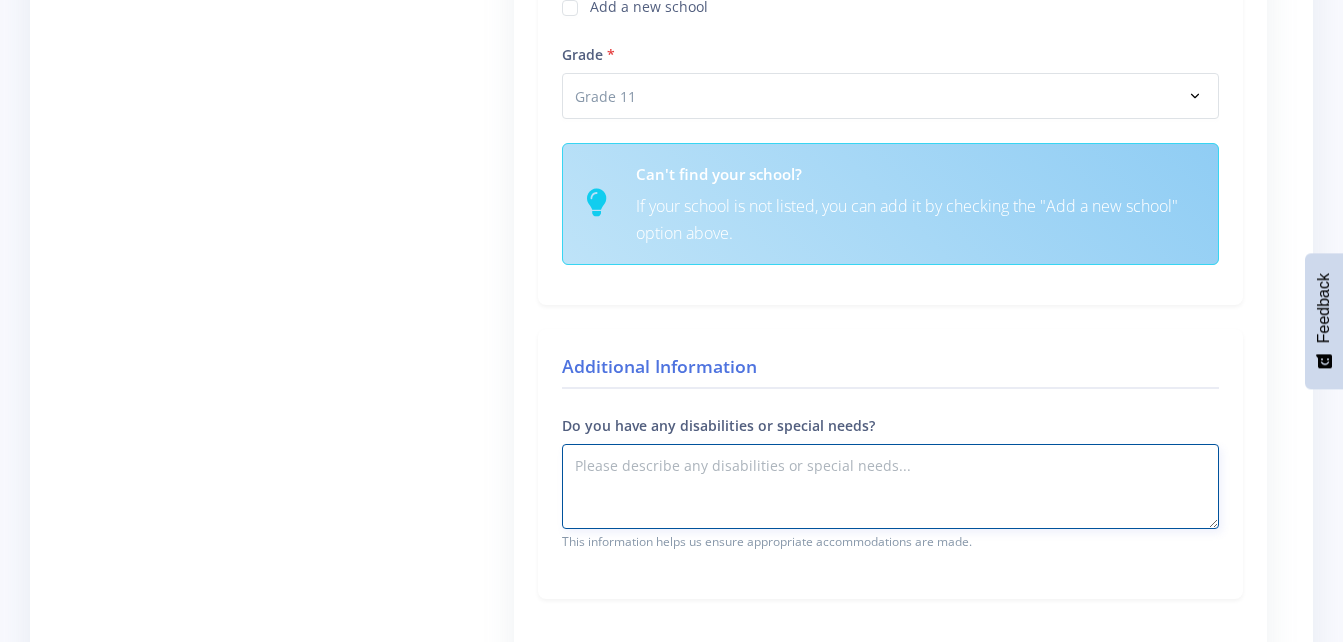 click on "Do you have any disabilities or special needs?" at bounding box center (890, 486) 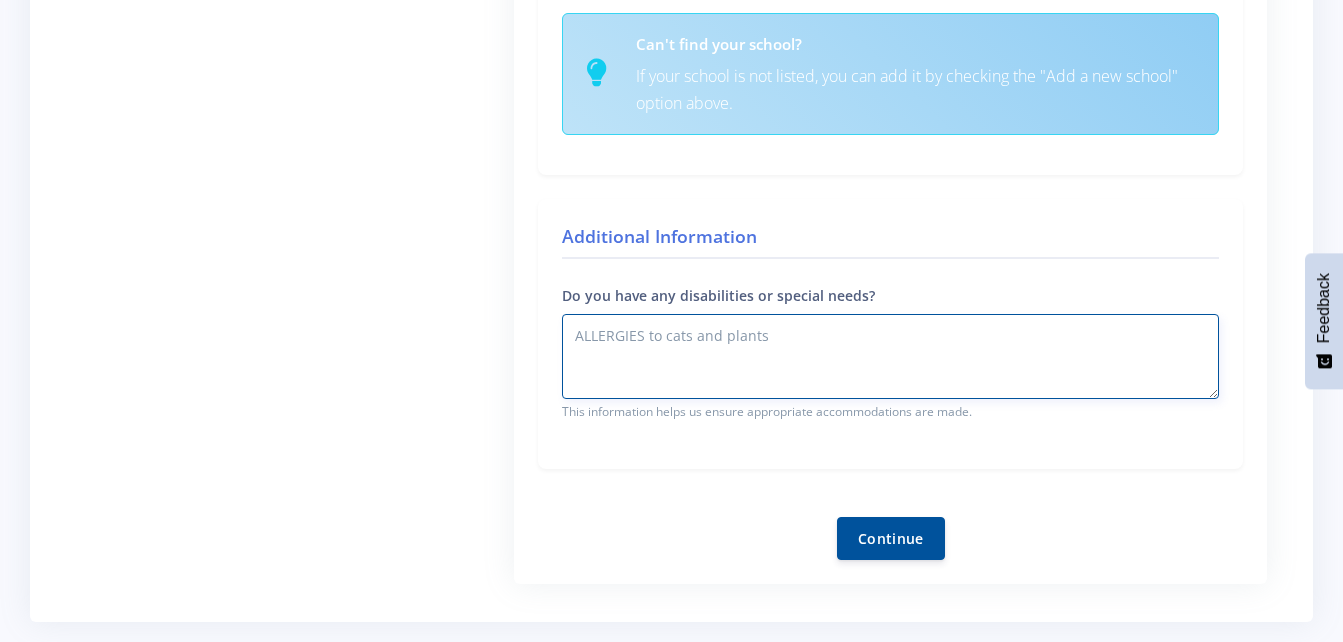 scroll, scrollTop: 850, scrollLeft: 0, axis: vertical 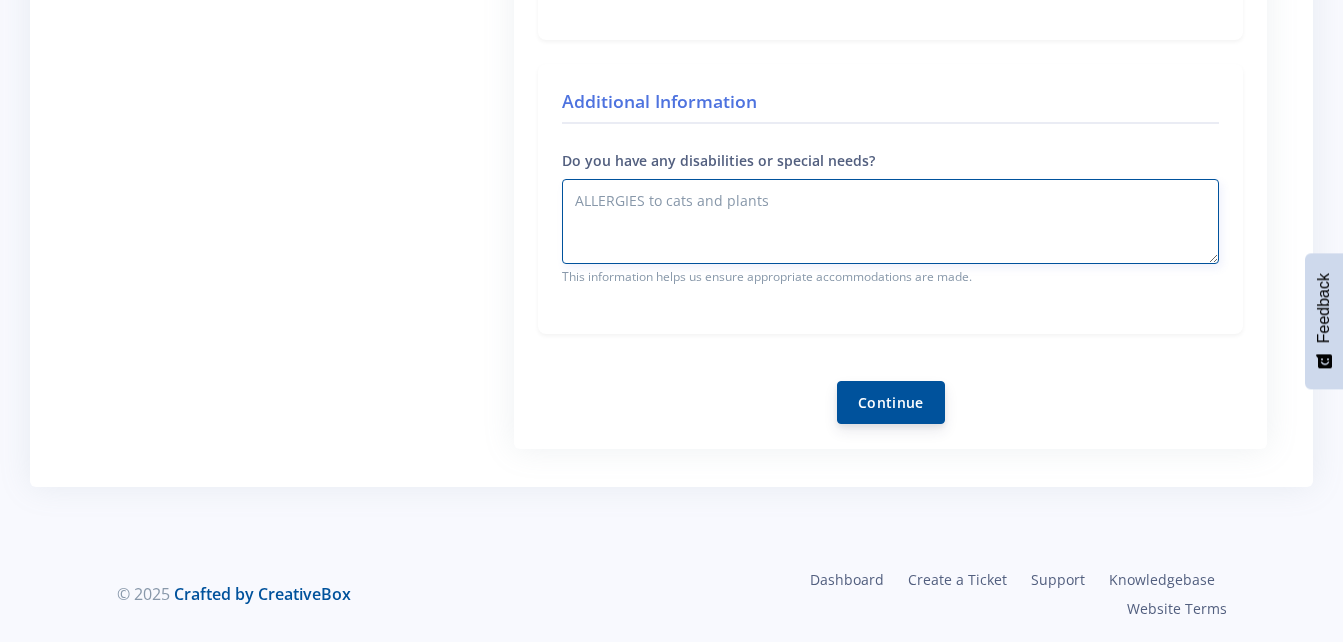 type on "ALLERGIES to cats and plants" 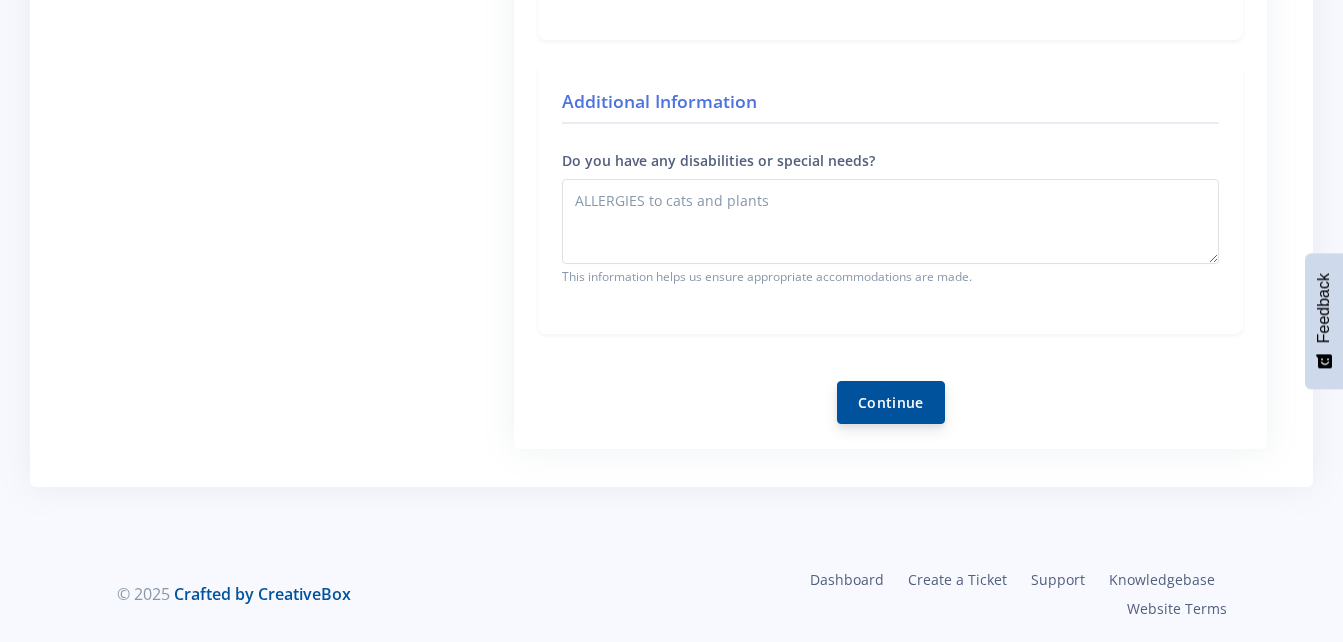 click on "Continue" at bounding box center (891, 402) 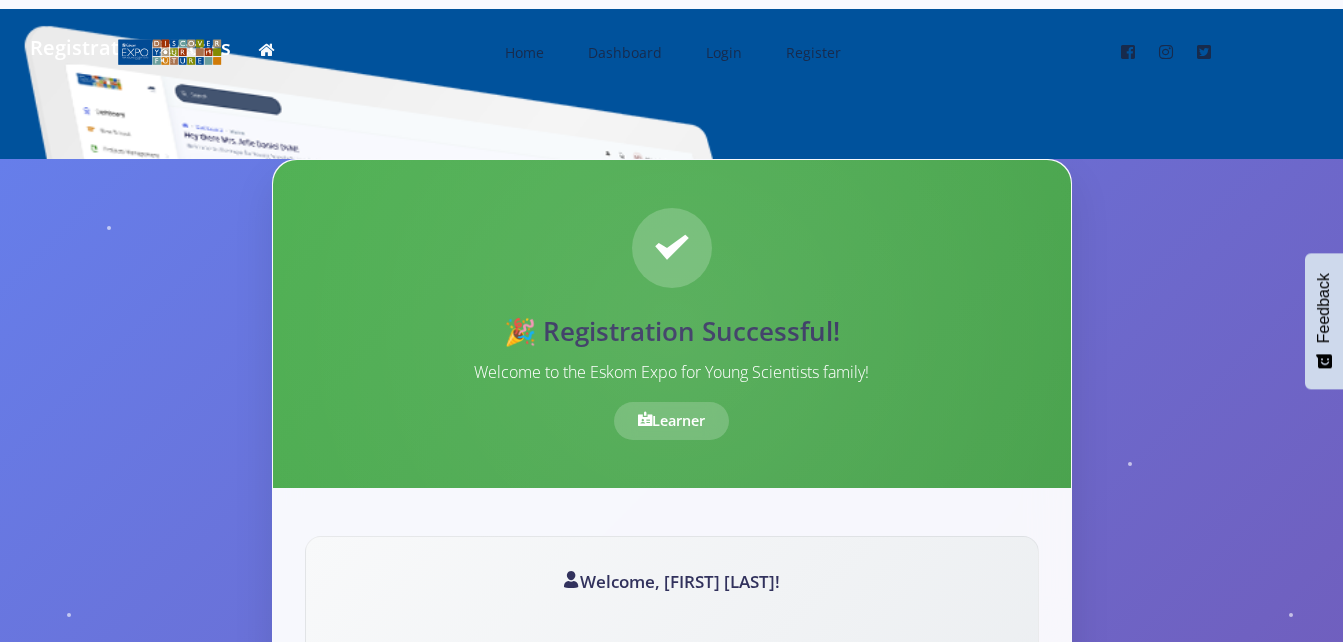 scroll, scrollTop: 0, scrollLeft: 0, axis: both 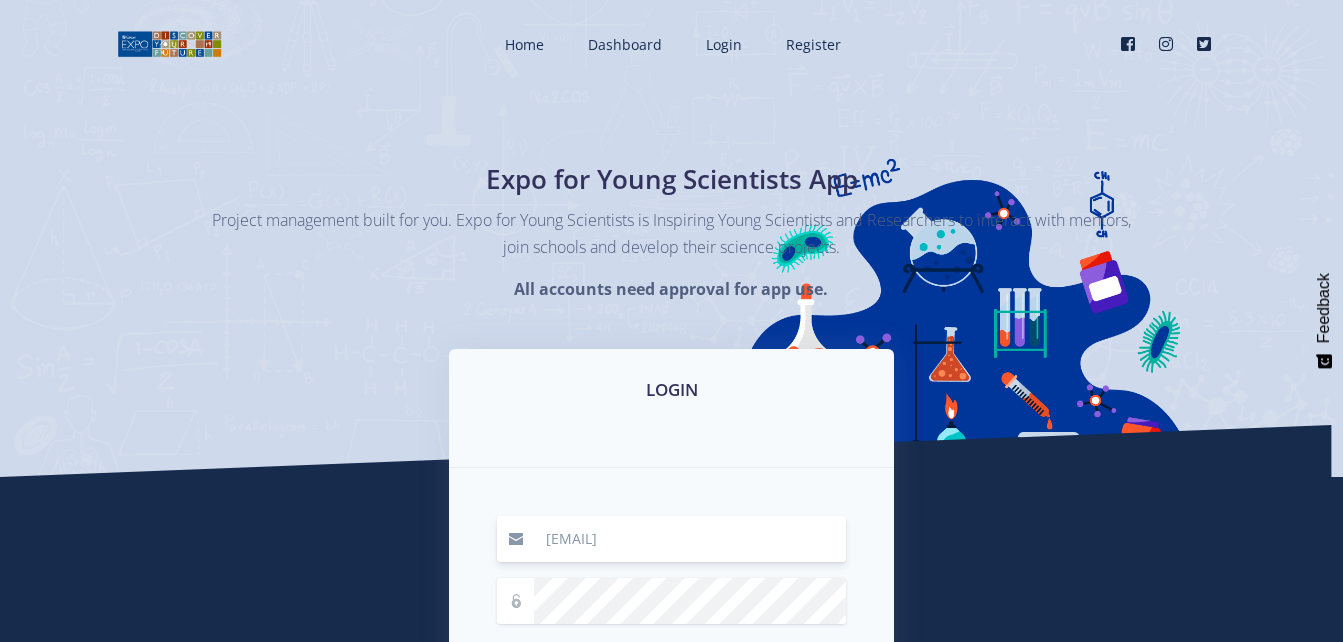 click on "[EMAIL]" at bounding box center (690, 539) 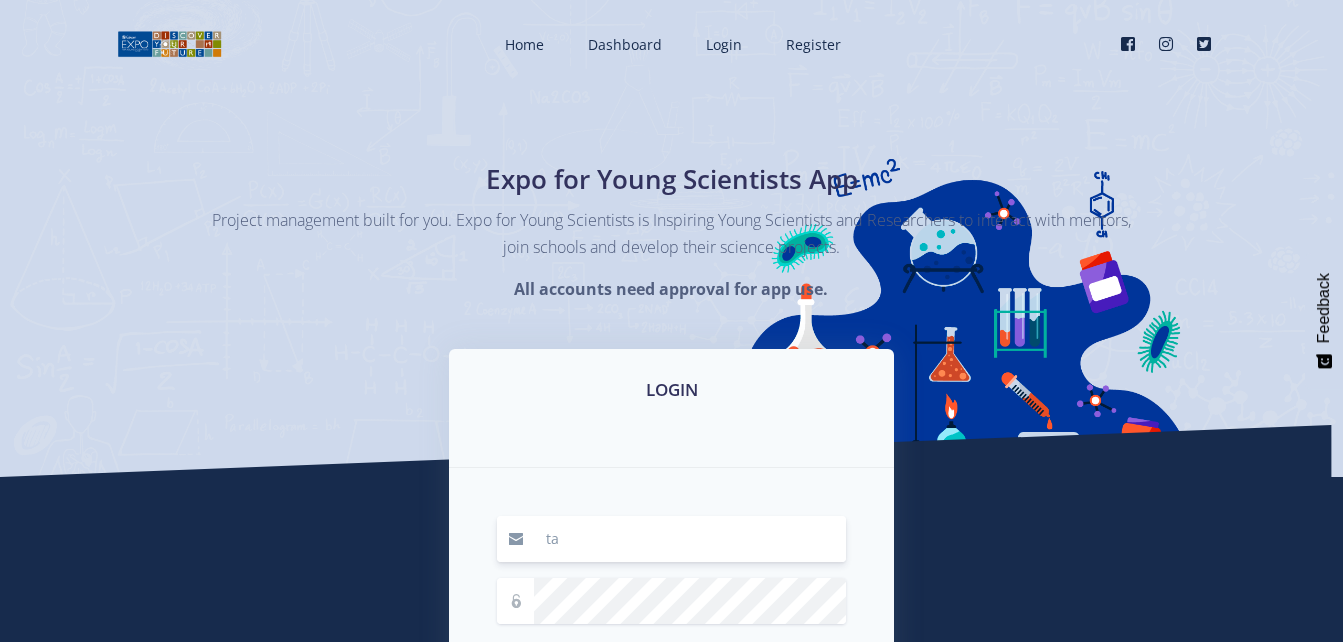 type on "t" 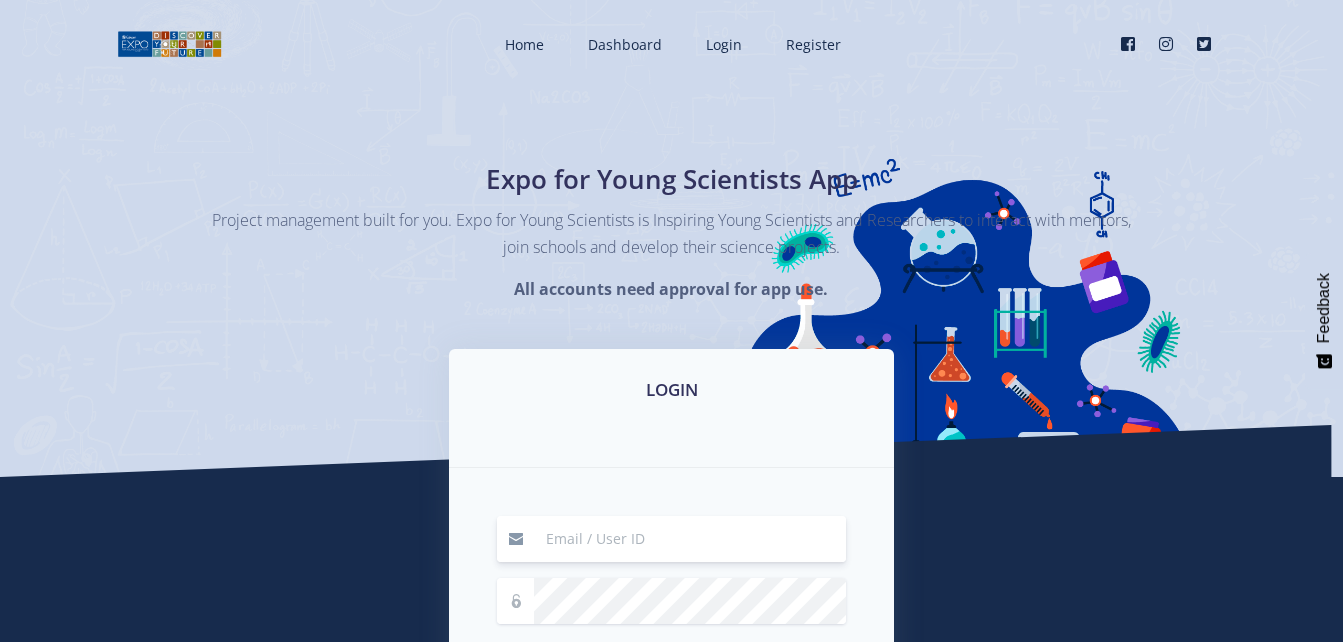 paste on "up[FIRST][LAST]07" 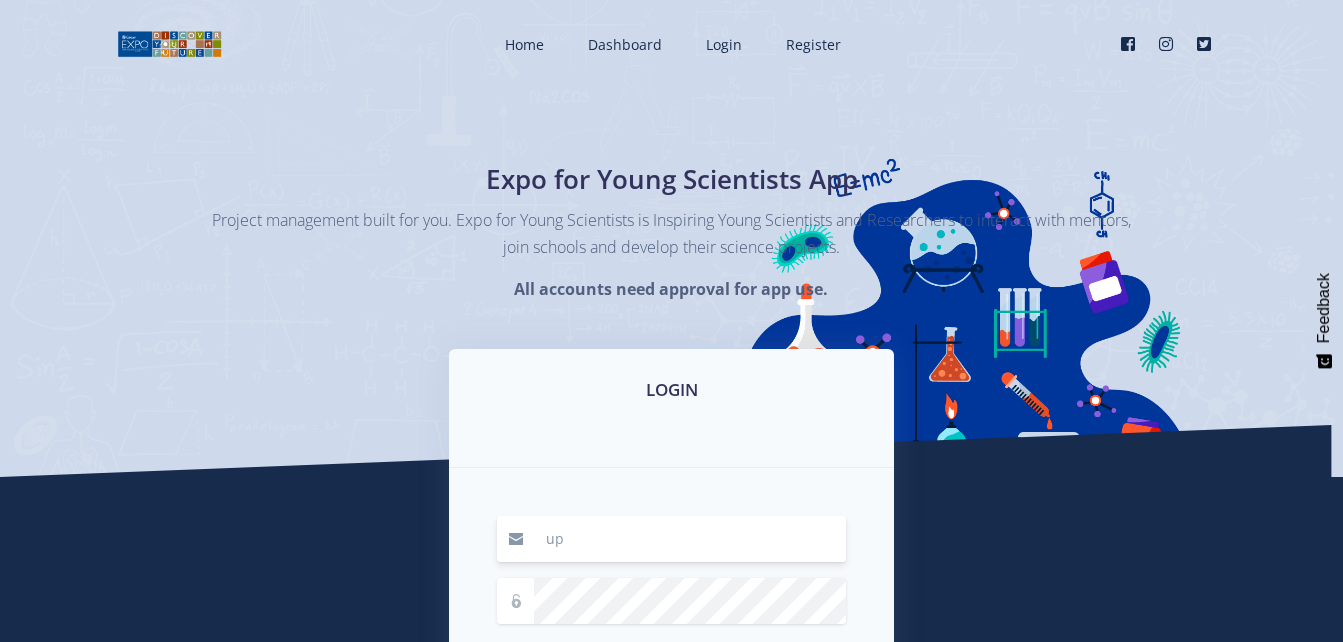 type on "u" 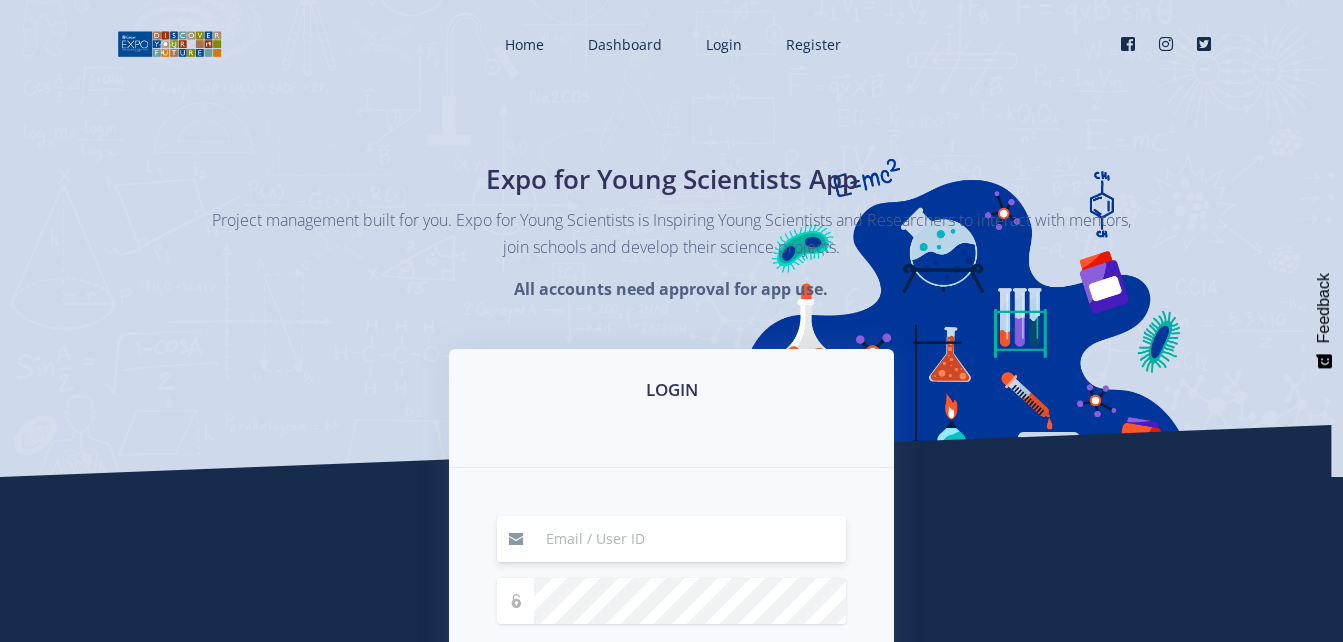 click at bounding box center [690, 539] 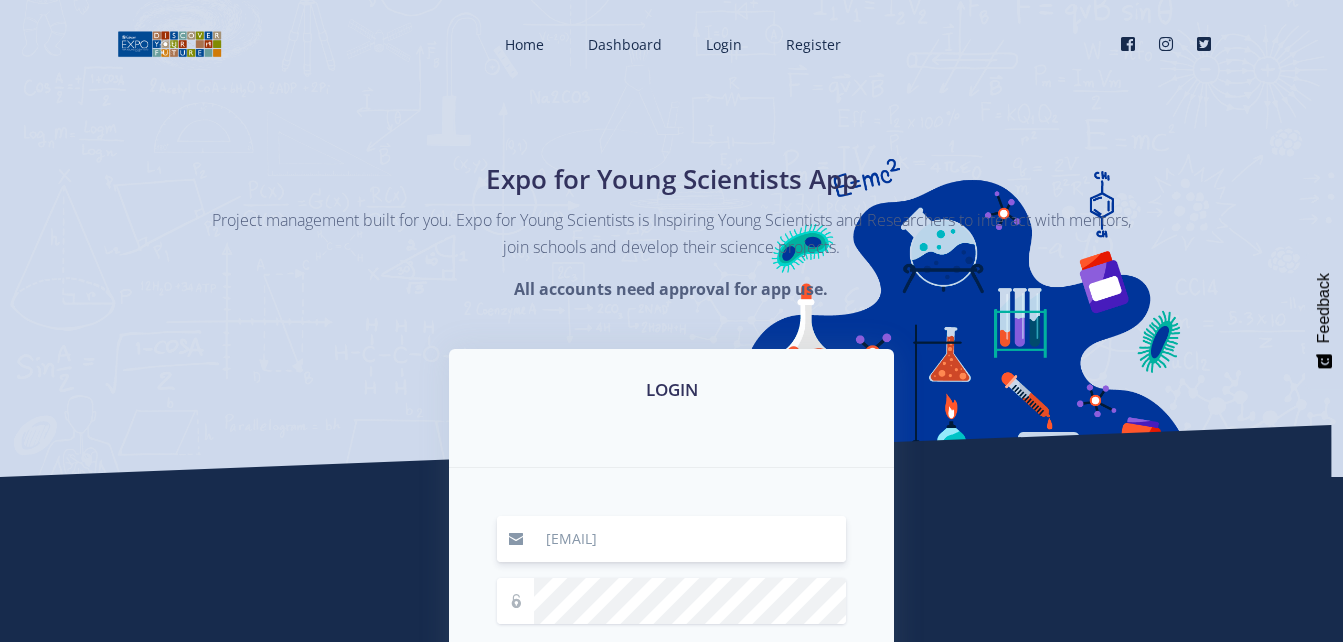 type on "[EMAIL]" 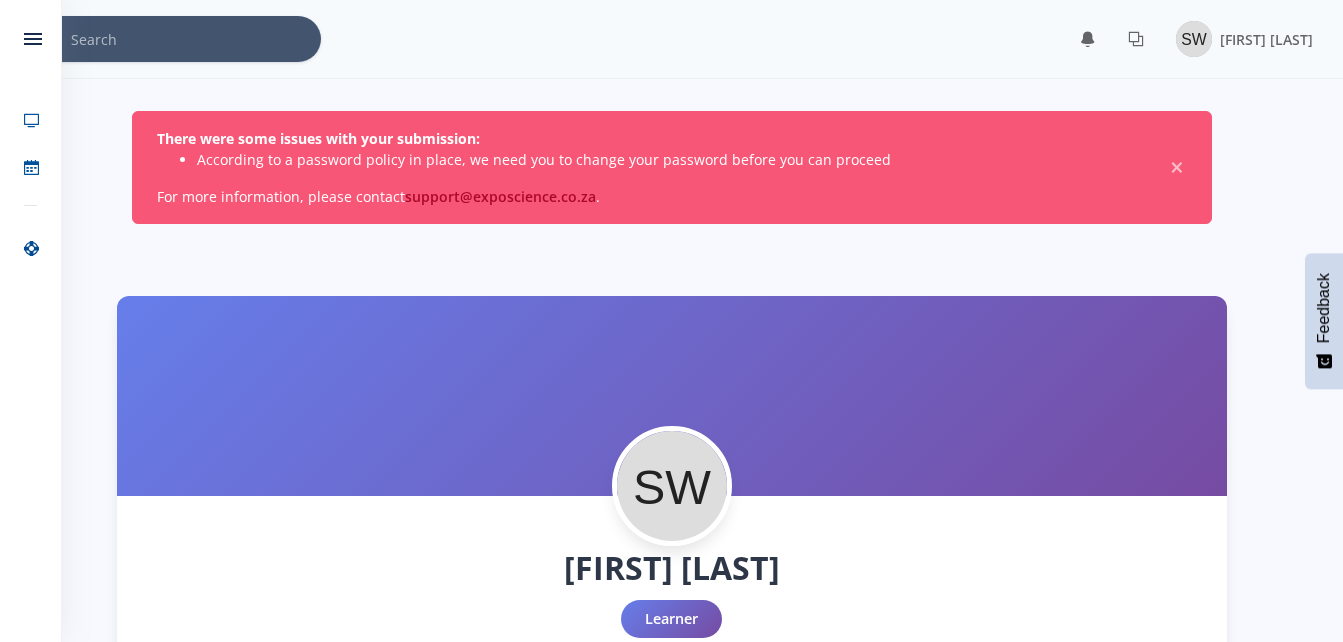 scroll, scrollTop: 0, scrollLeft: 0, axis: both 